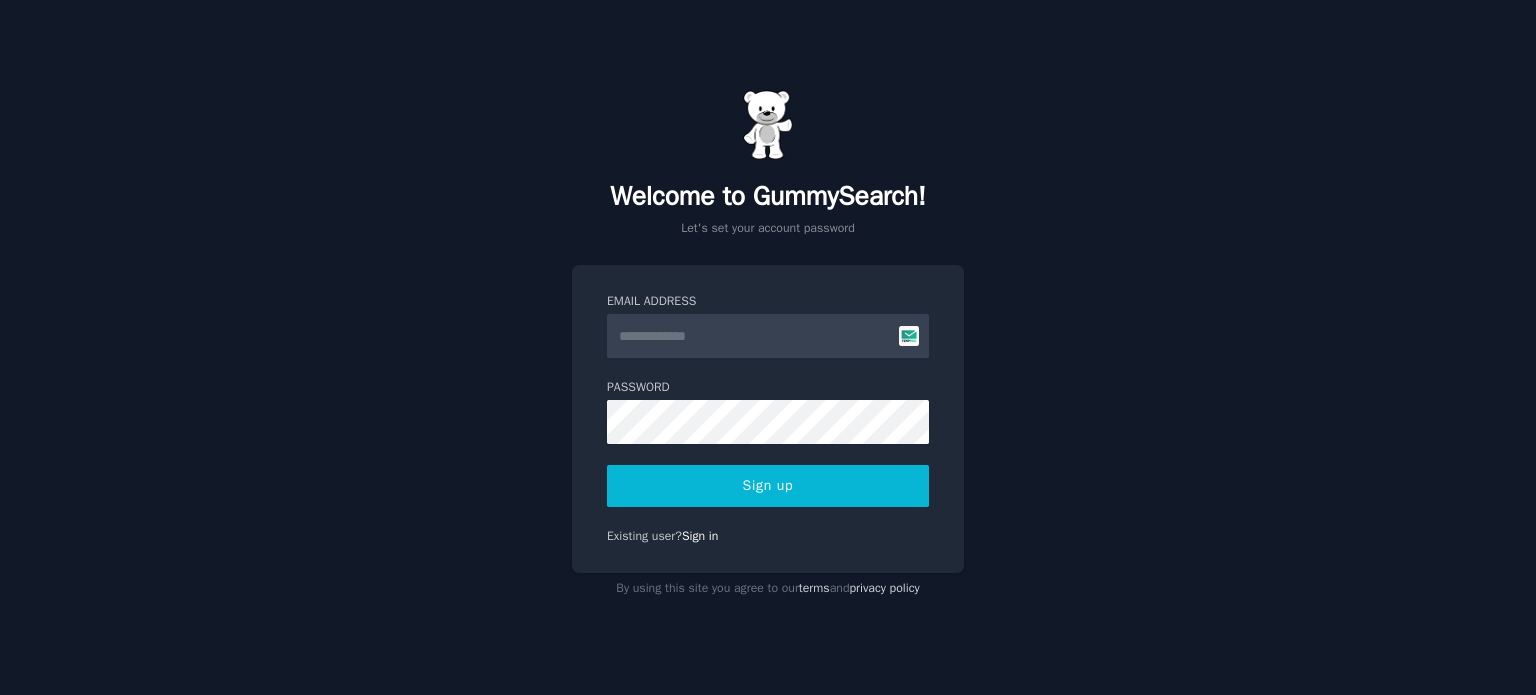 scroll, scrollTop: 0, scrollLeft: 0, axis: both 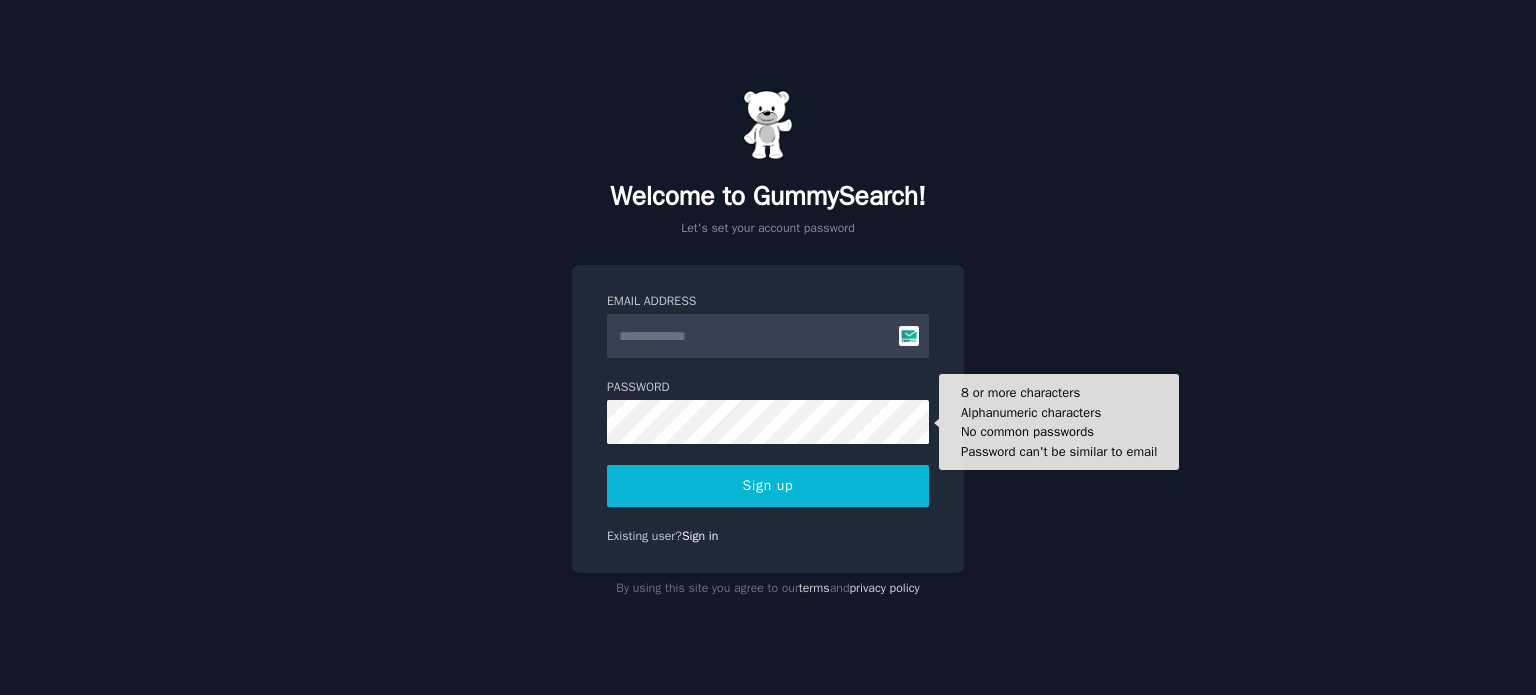 click on "Sign up" at bounding box center [768, 486] 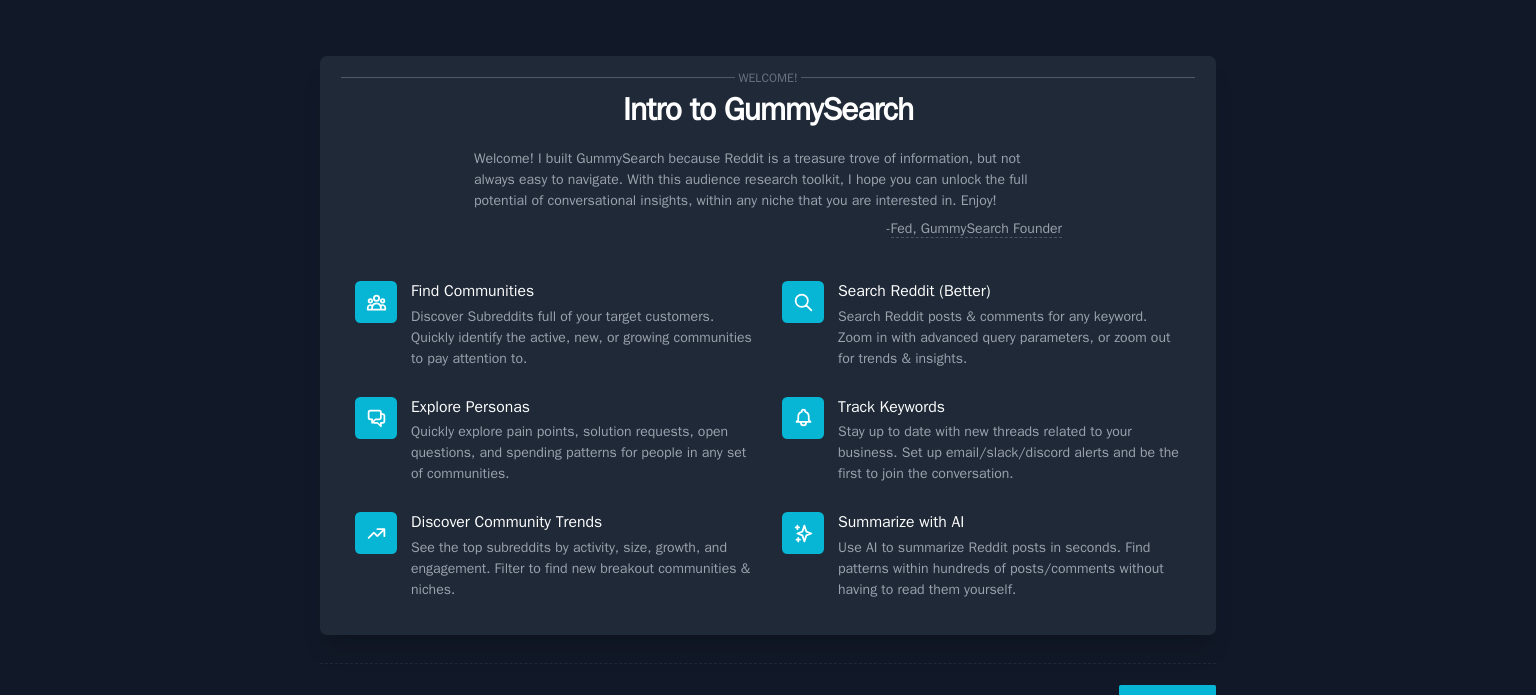 scroll, scrollTop: 0, scrollLeft: 0, axis: both 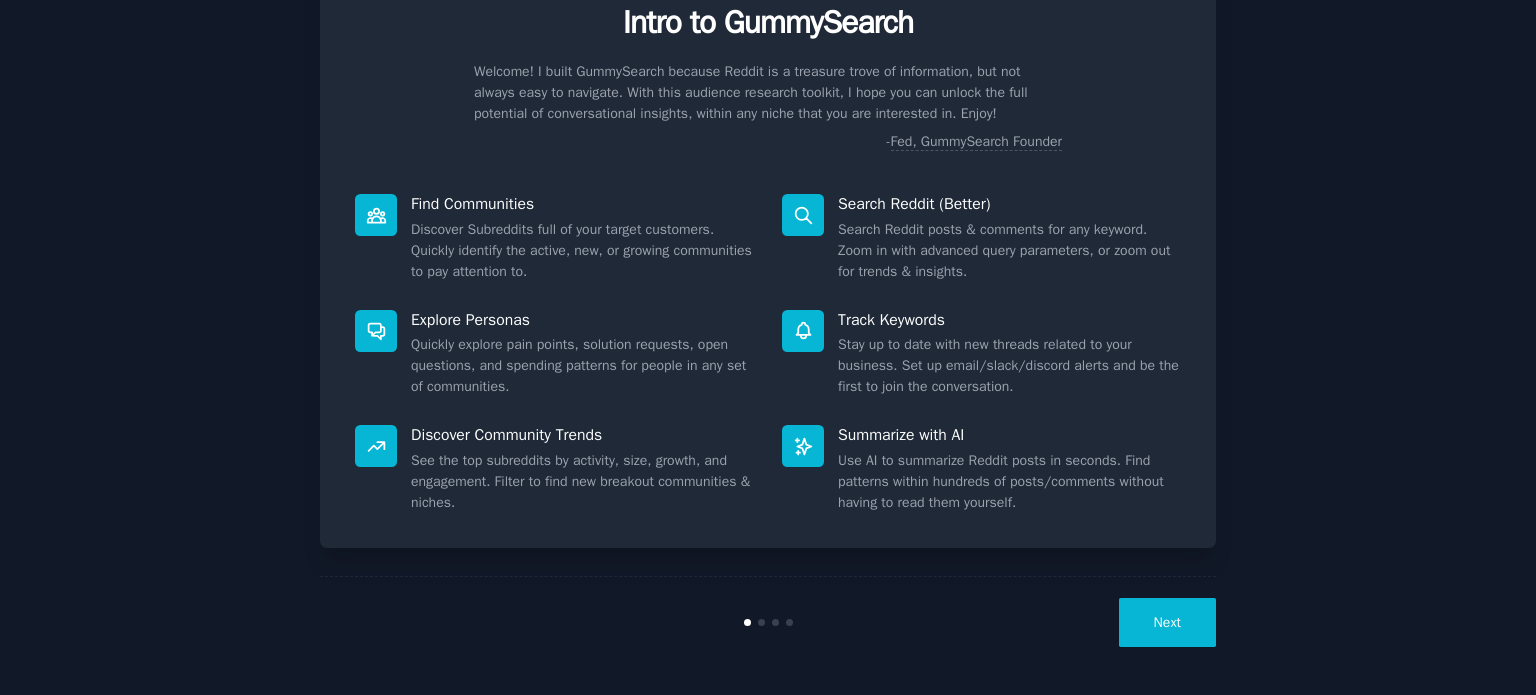 click on "Next" at bounding box center [1167, 622] 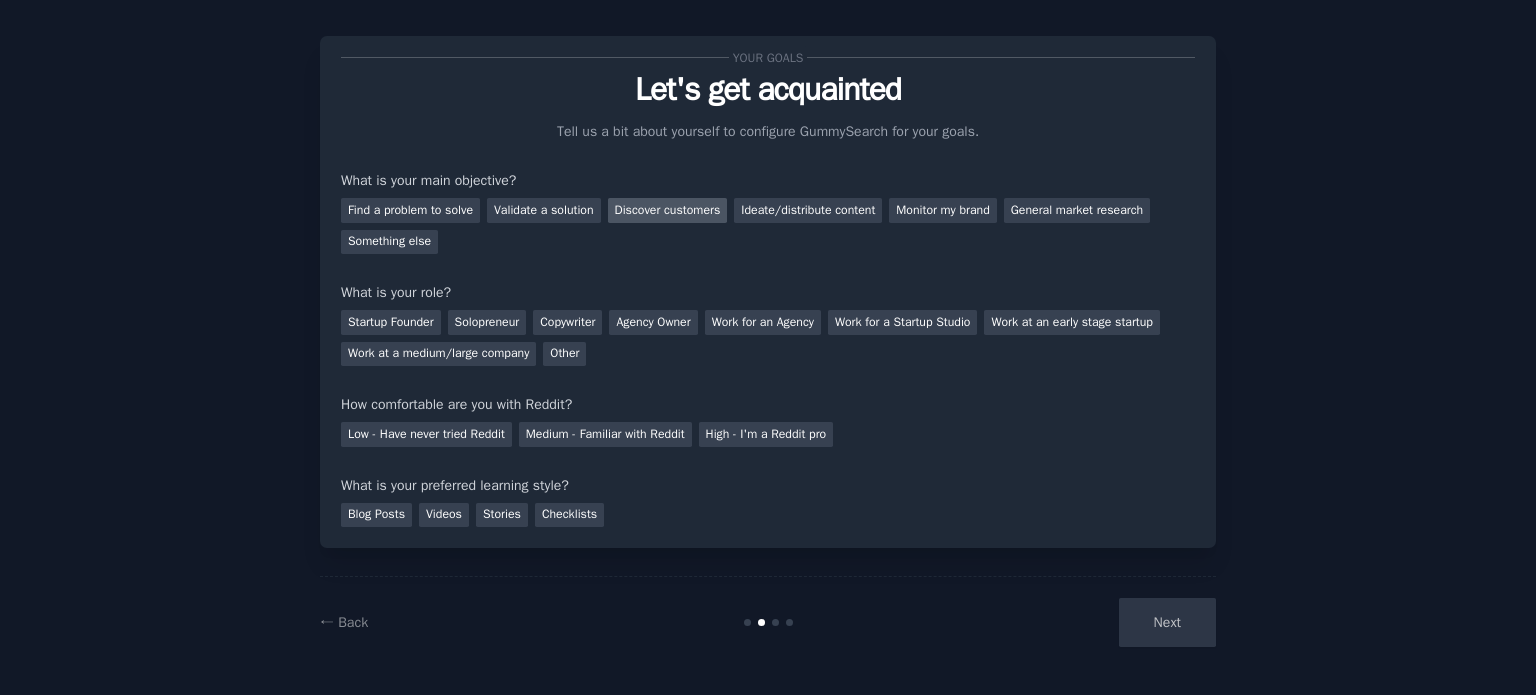 click on "Discover customers" at bounding box center (668, 210) 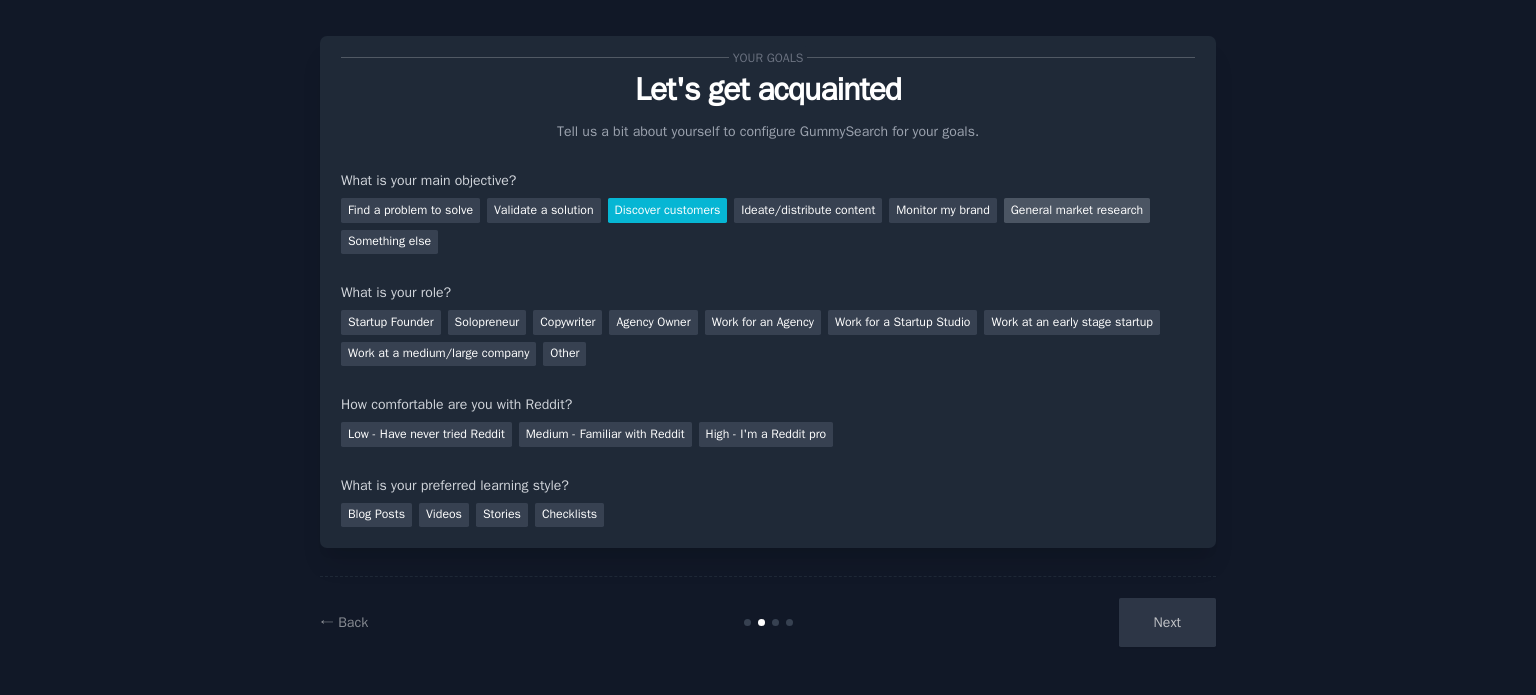 click on "General market research" at bounding box center (1077, 210) 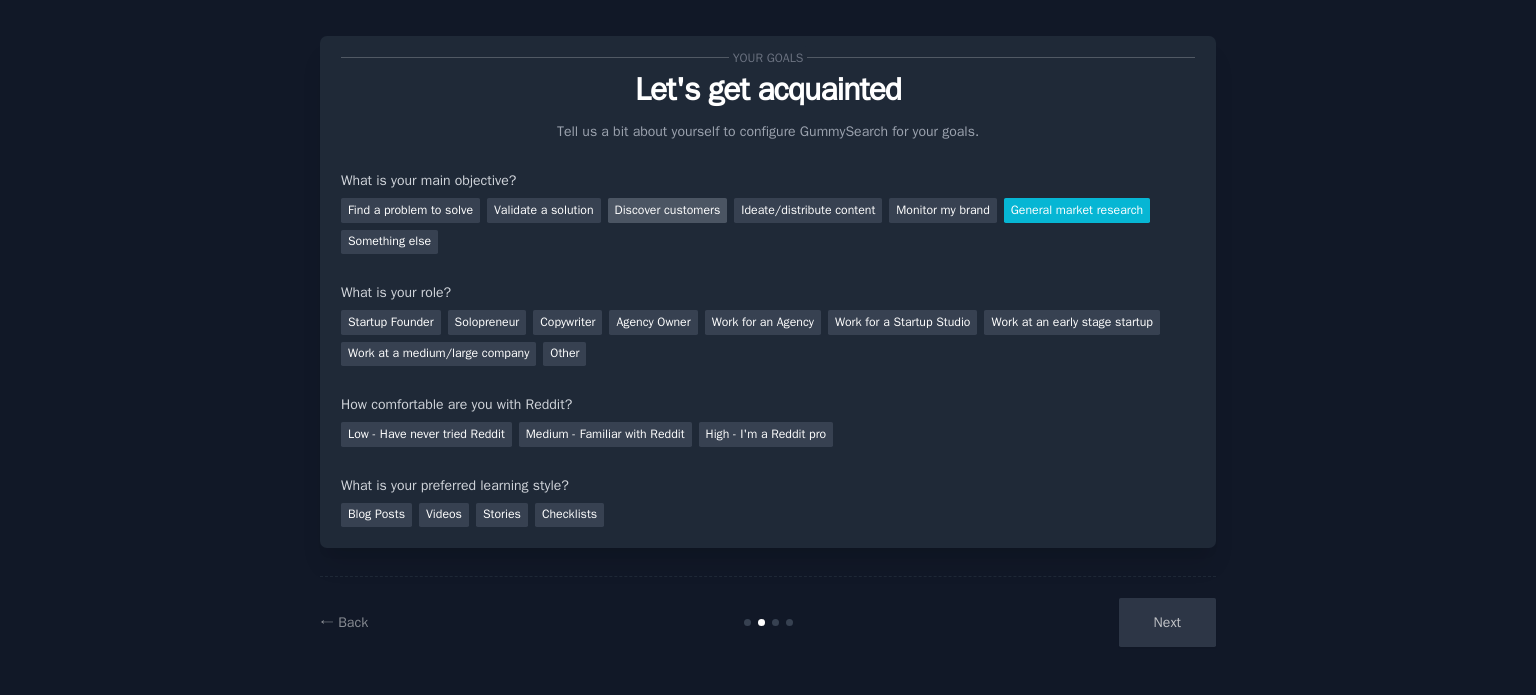 click on "Discover customers" at bounding box center [668, 210] 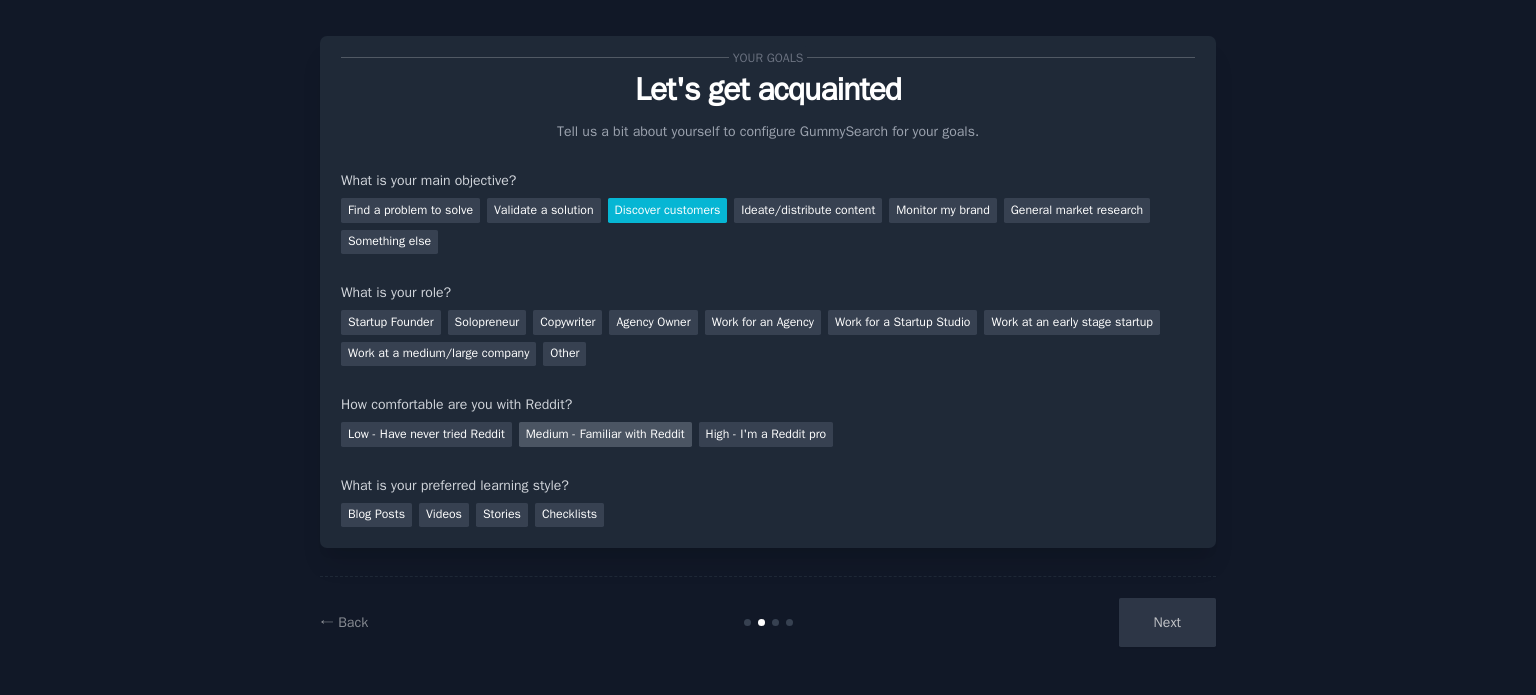 click on "Medium - Familiar with Reddit" at bounding box center (605, 434) 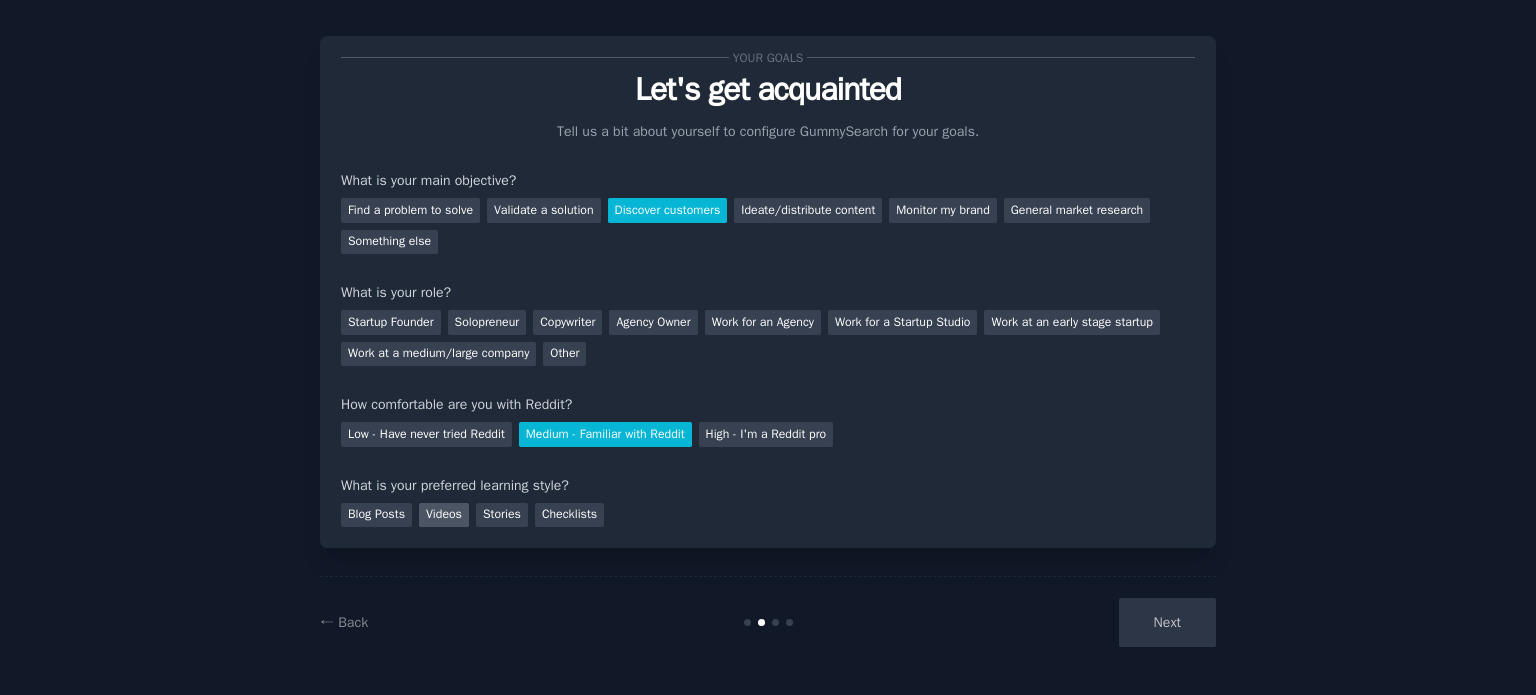 click on "Videos" at bounding box center (444, 515) 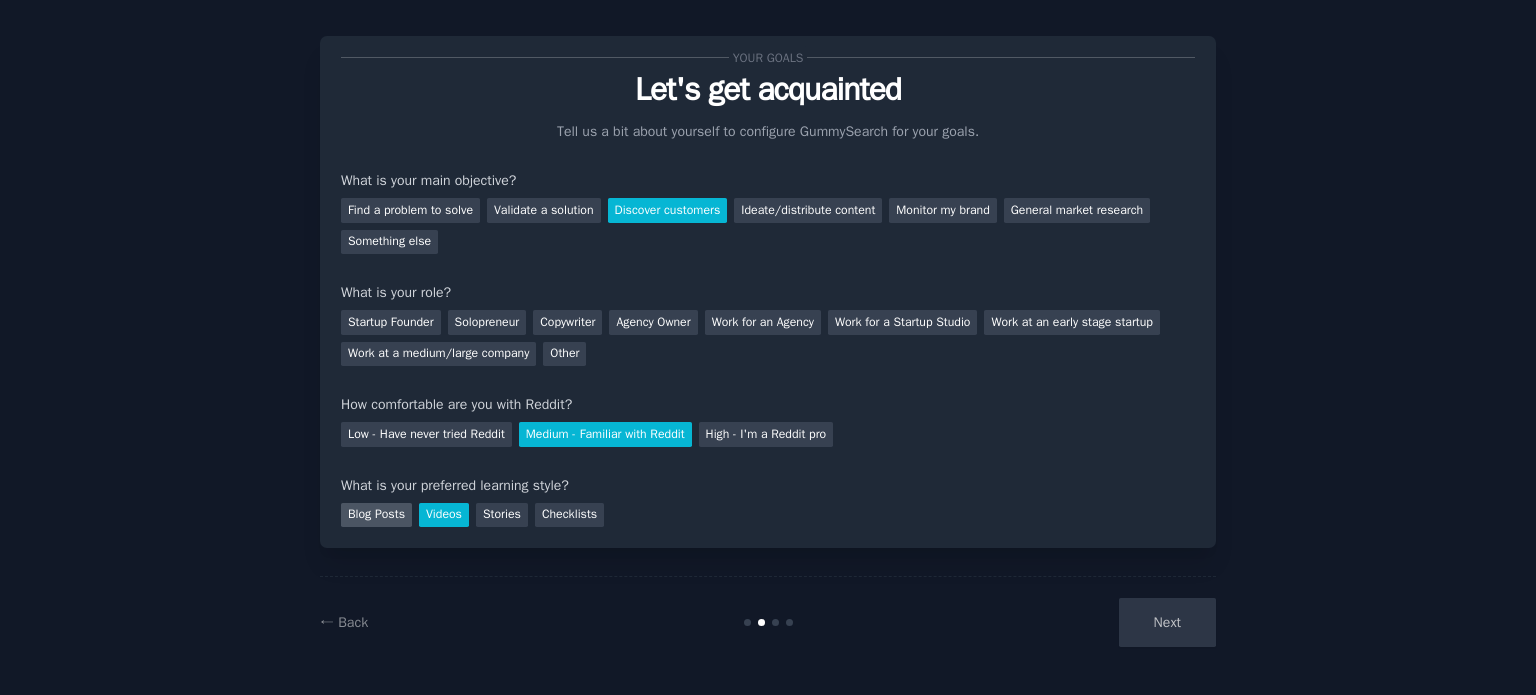 click on "Blog Posts" at bounding box center [376, 515] 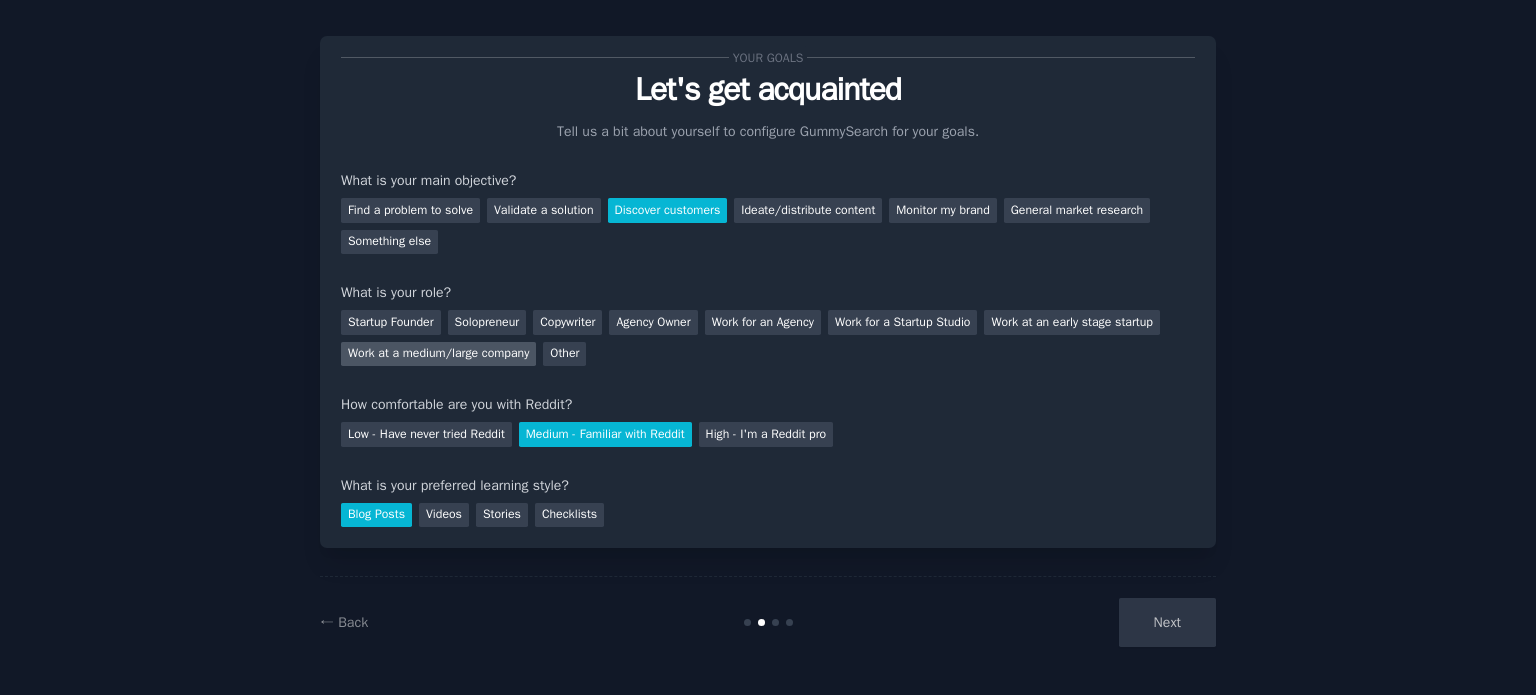 click on "Work at a medium/large company" at bounding box center [438, 354] 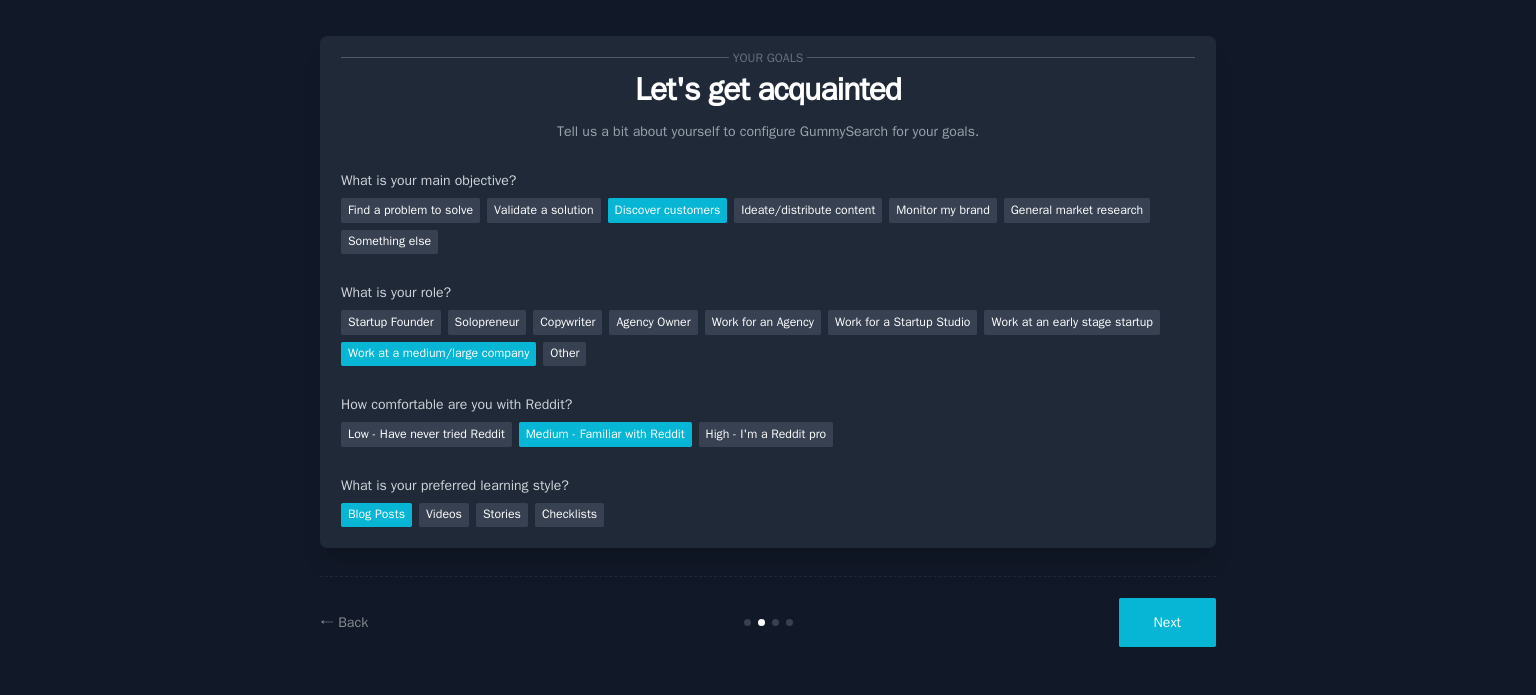 click on "Next" at bounding box center [1167, 622] 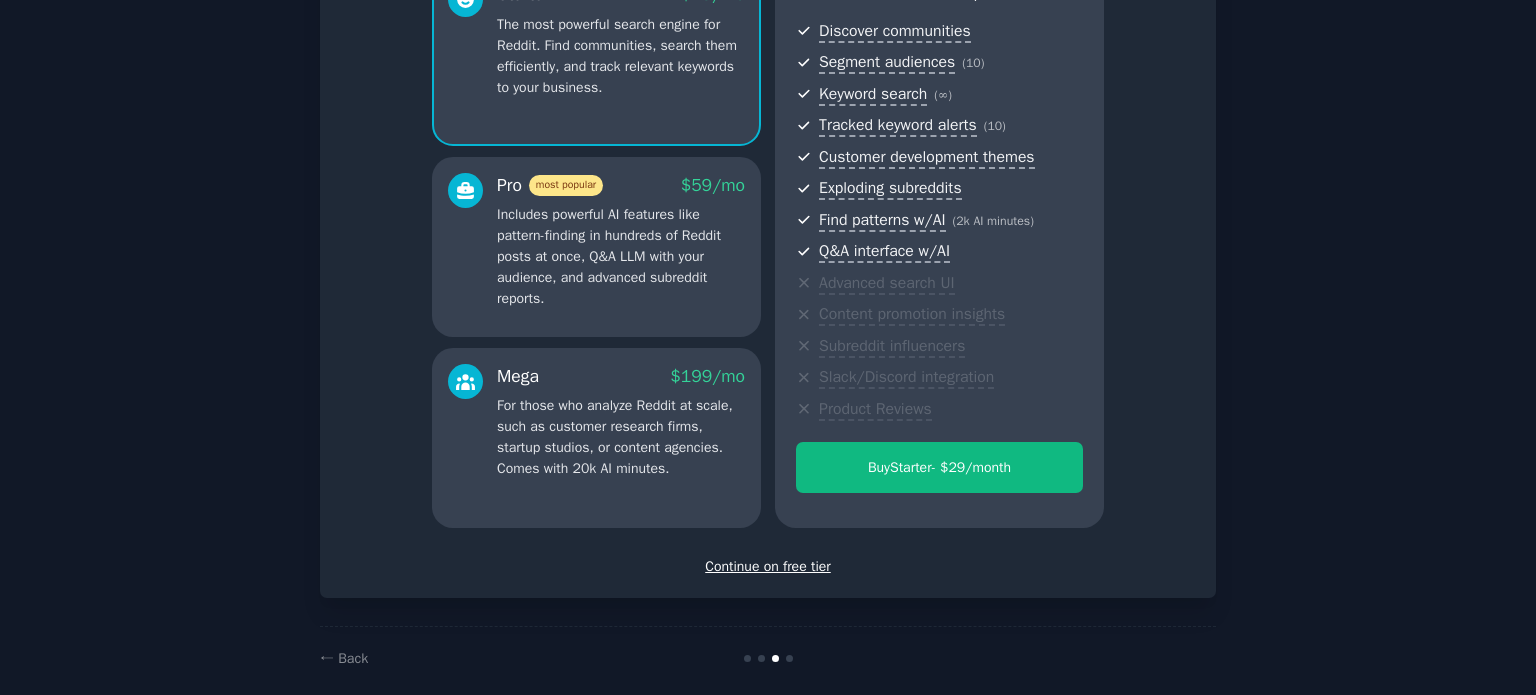 scroll, scrollTop: 214, scrollLeft: 0, axis: vertical 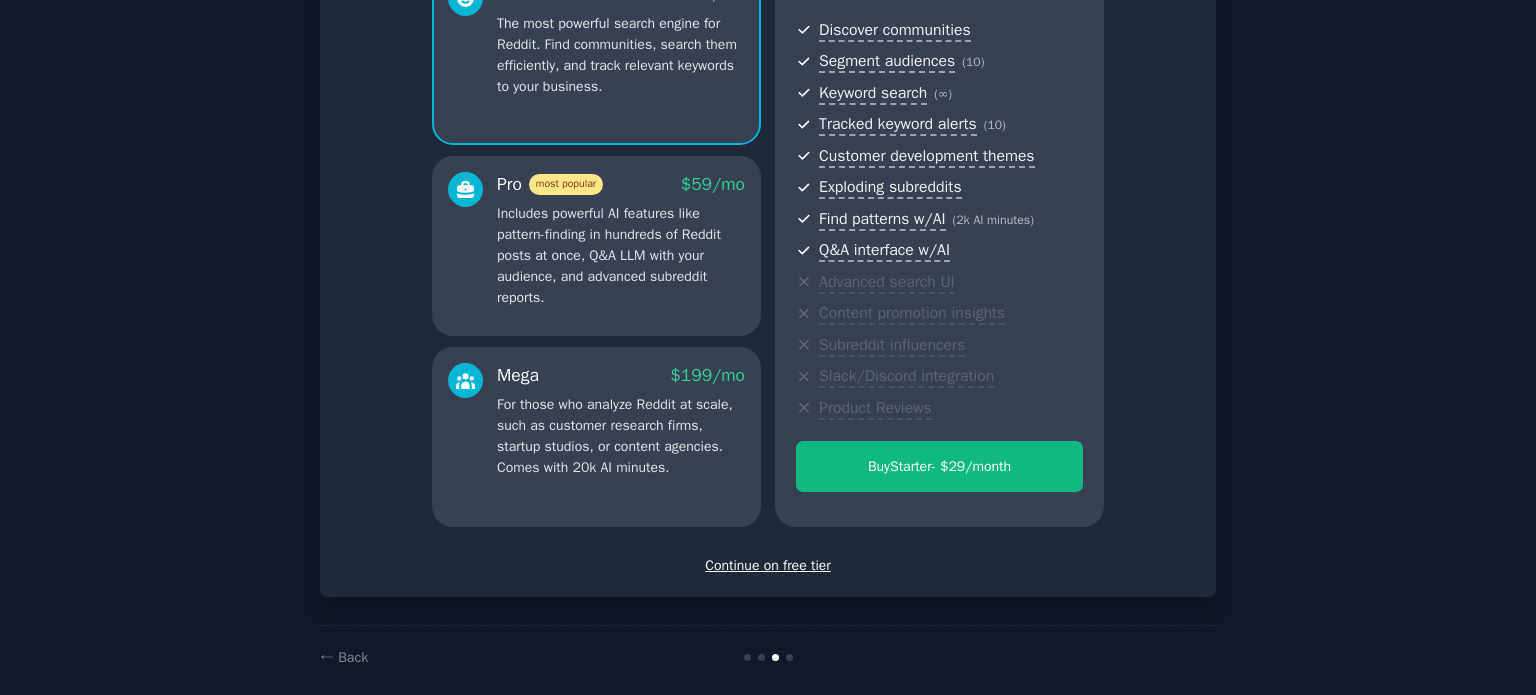 click on "Continue on free tier" at bounding box center [768, 565] 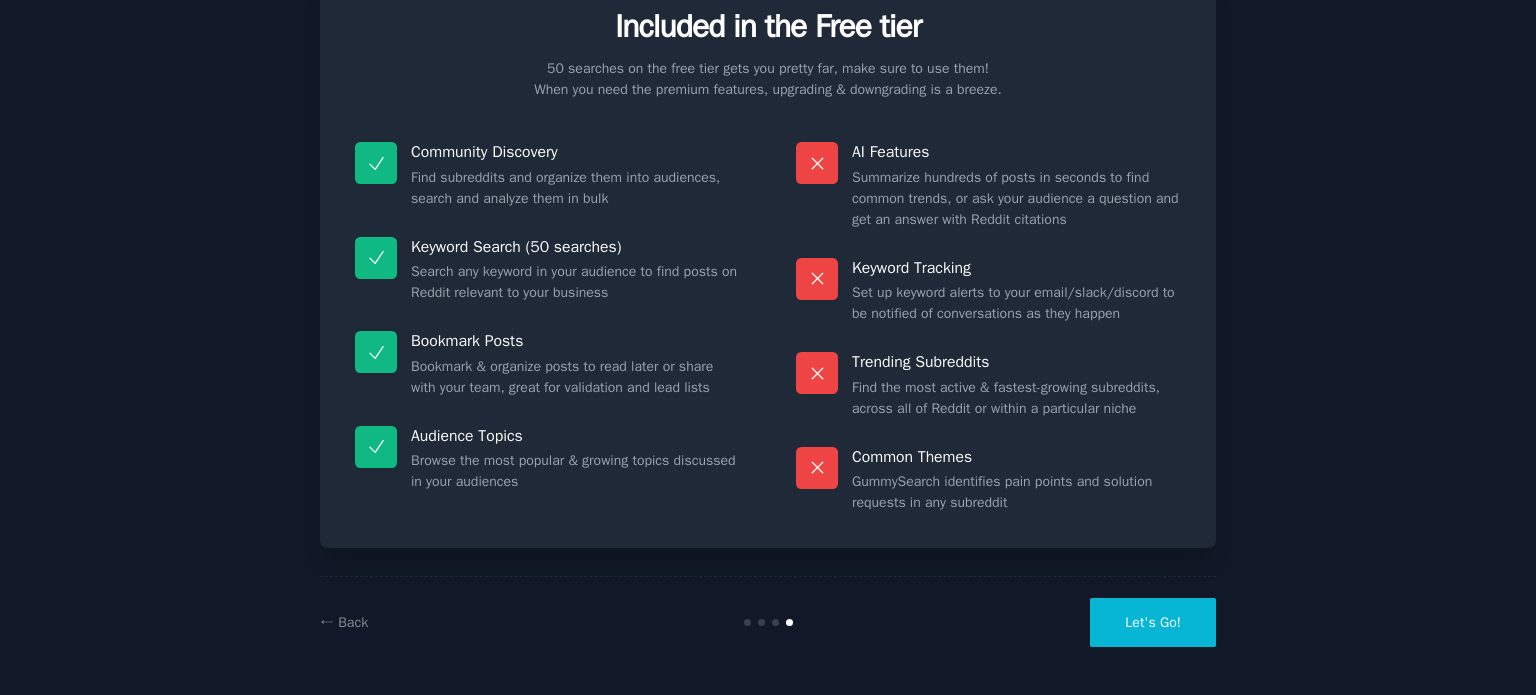 click on "Let's Go!" at bounding box center (1153, 622) 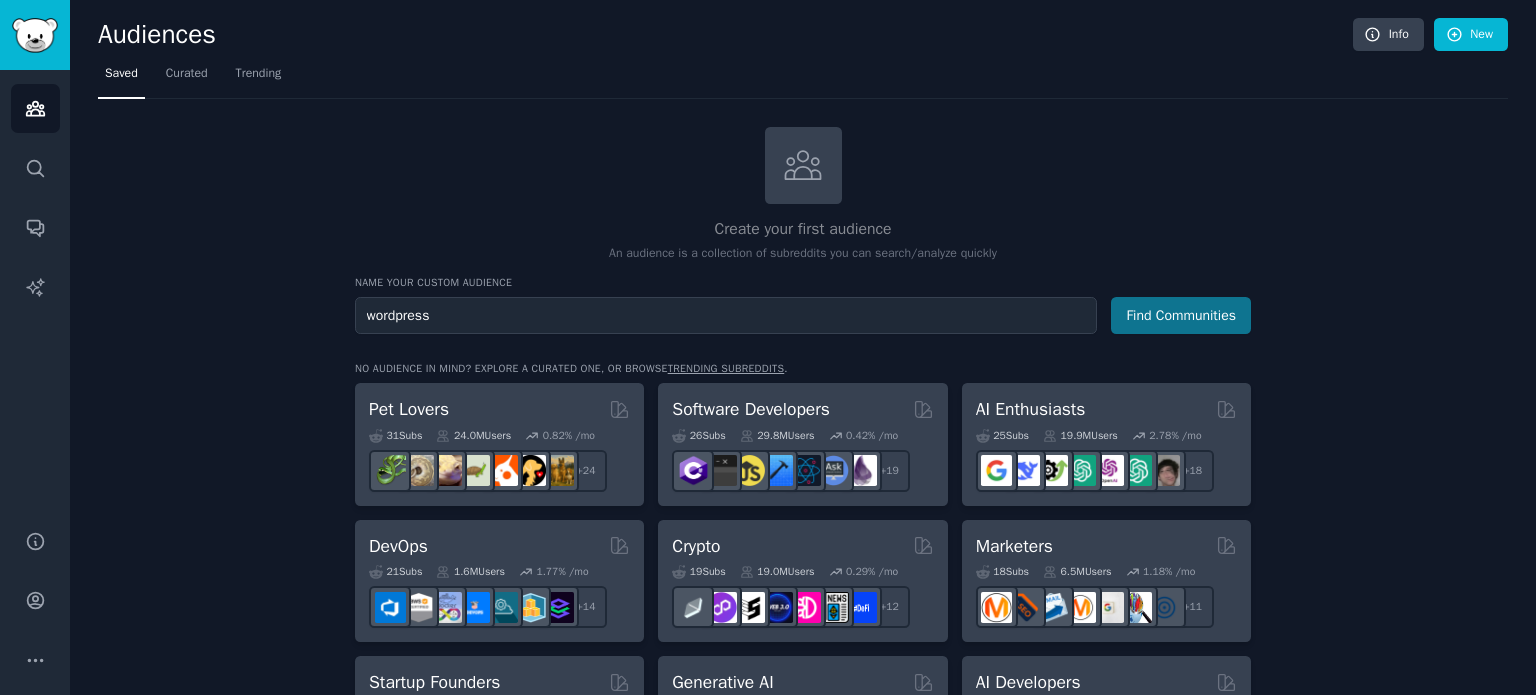 type on "wordpress" 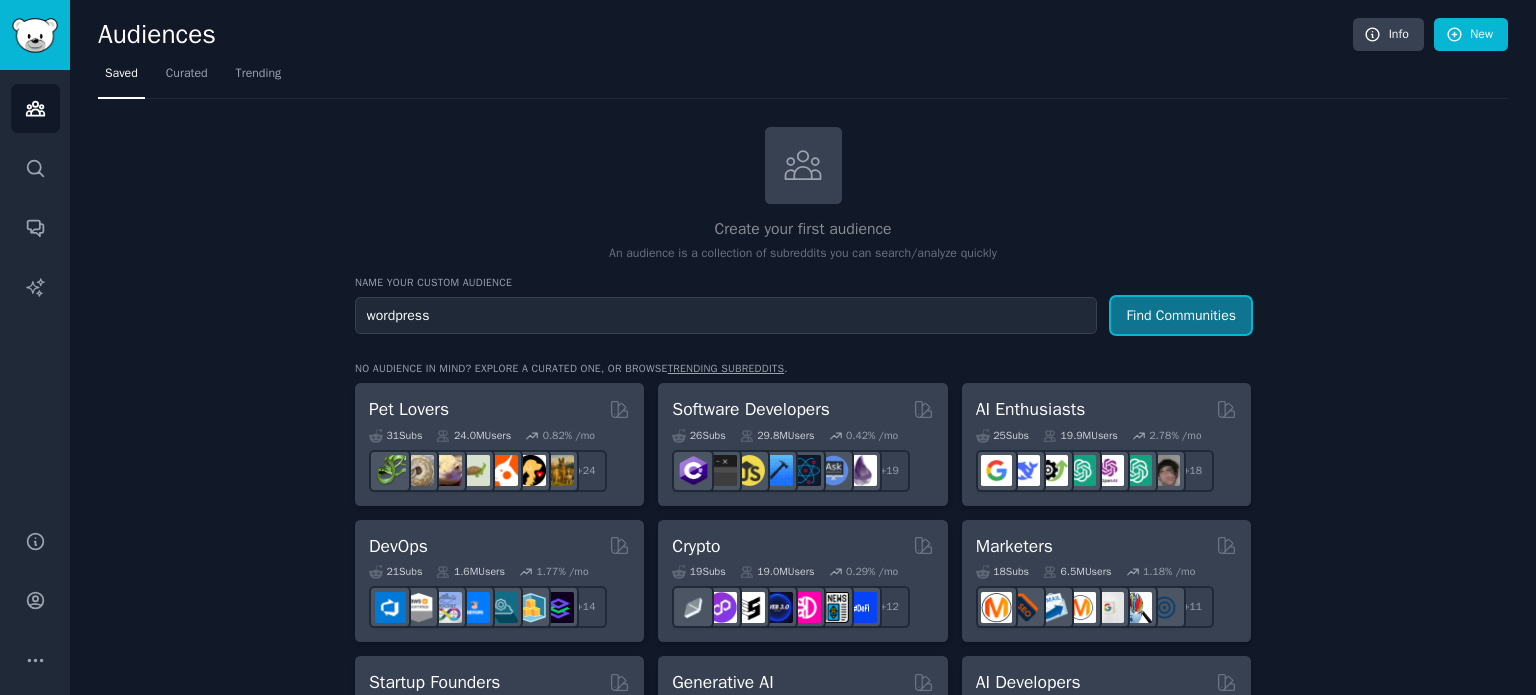 click on "Find Communities" at bounding box center [1181, 315] 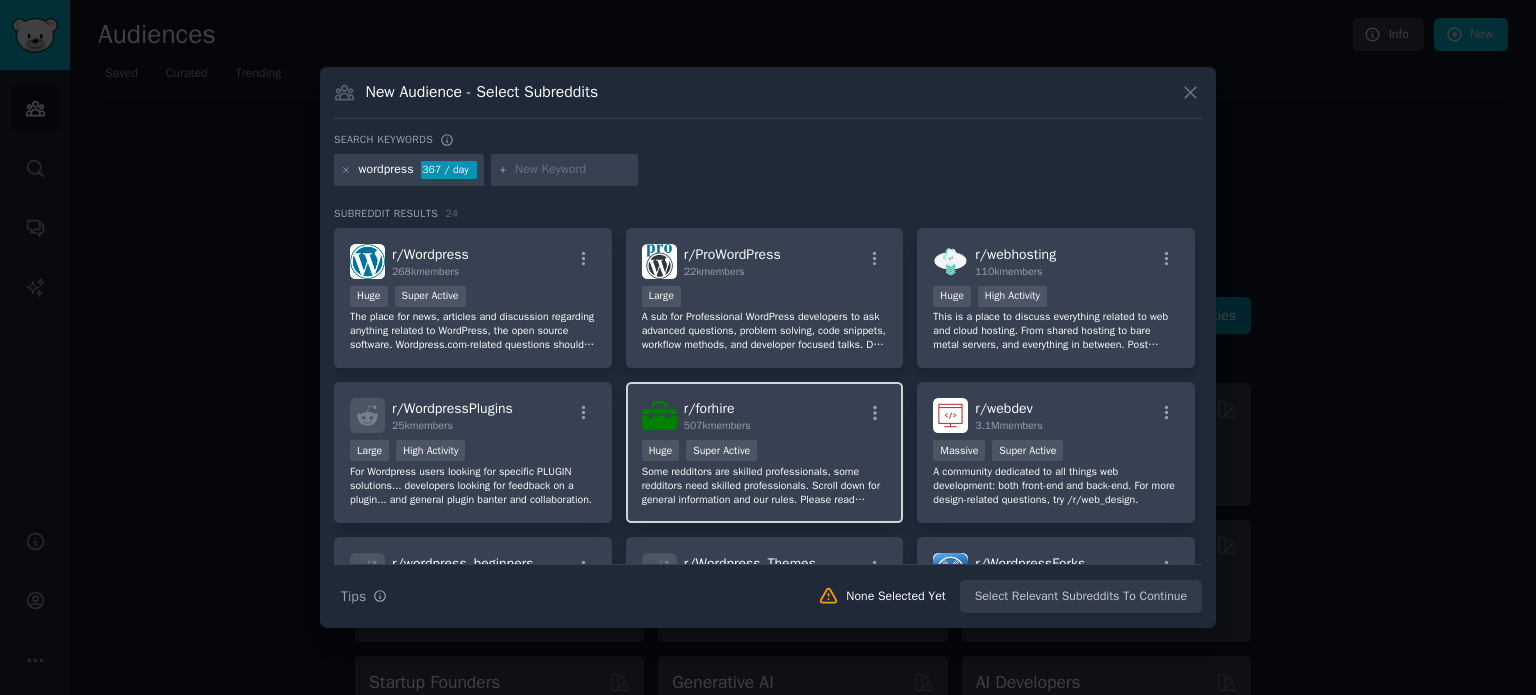 click at bounding box center (659, 415) 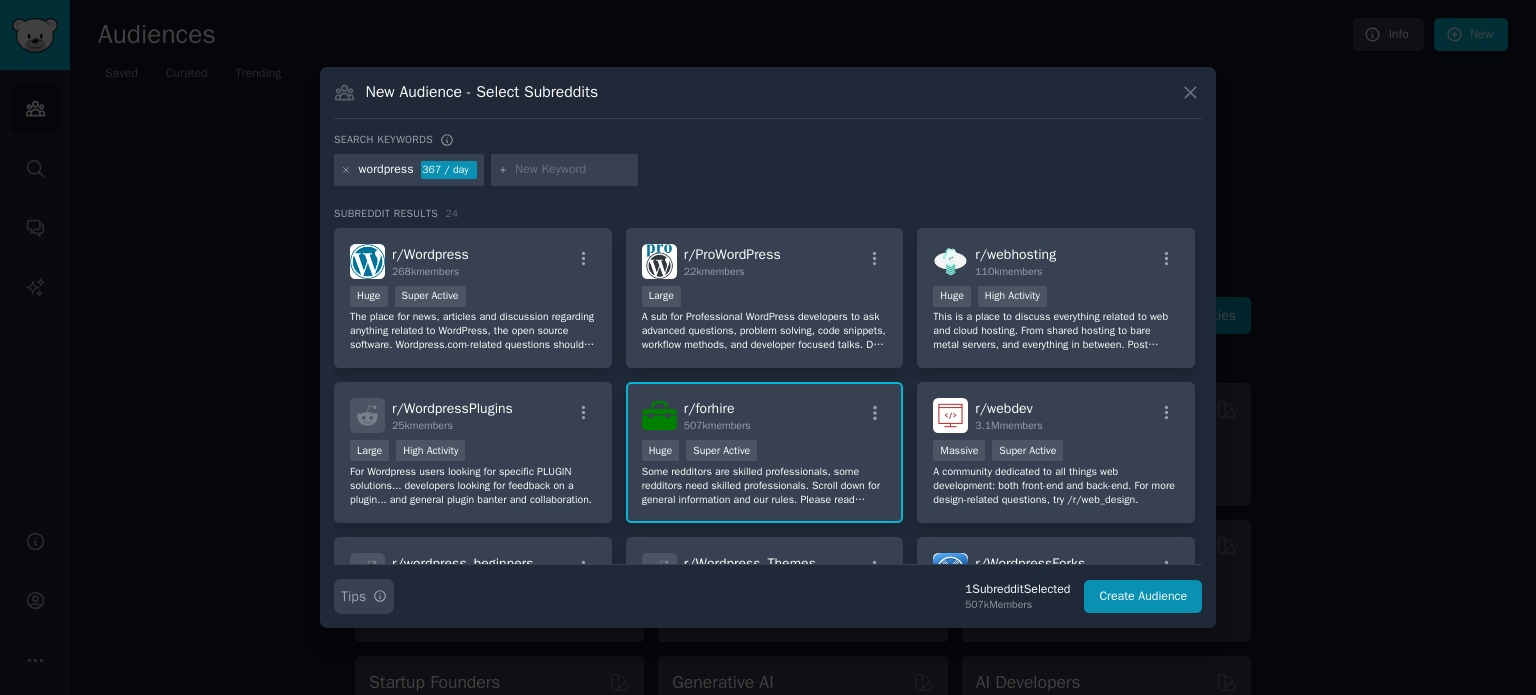 click 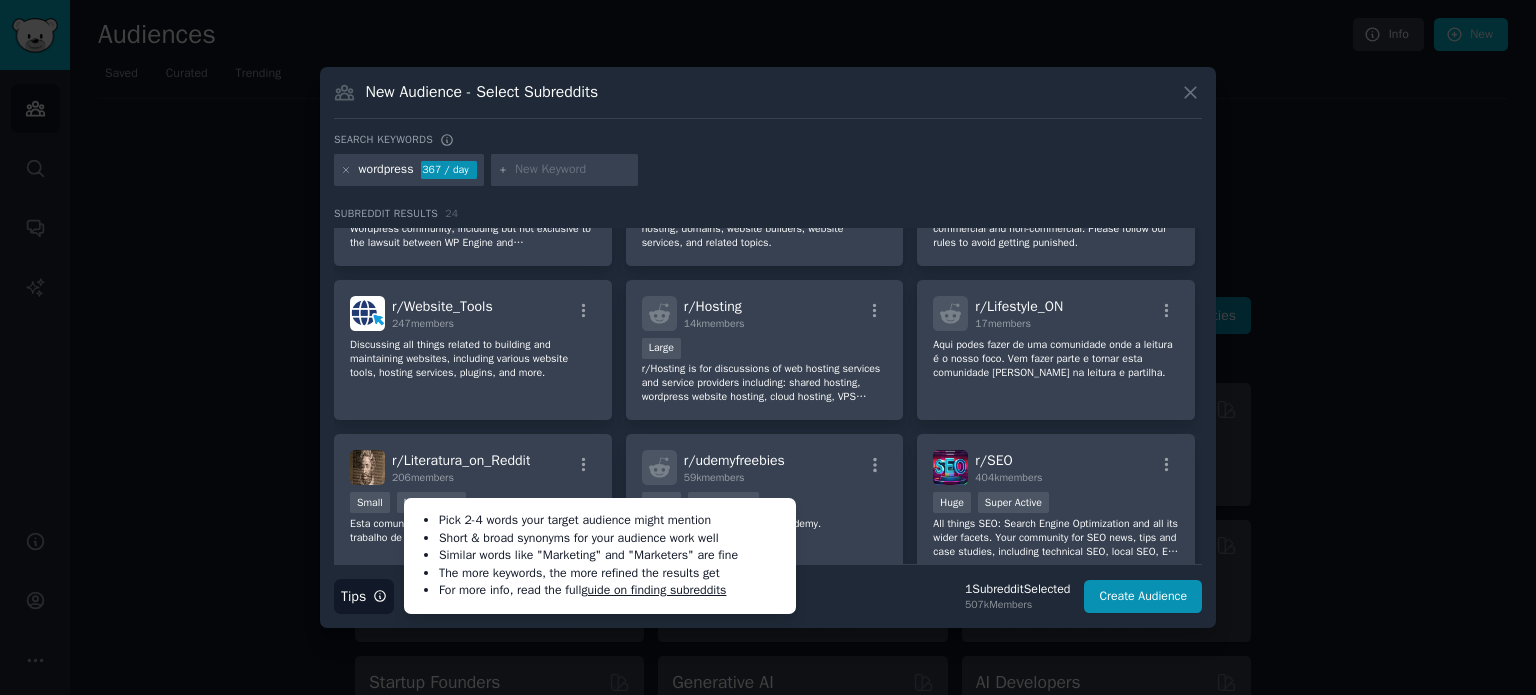 scroll, scrollTop: 697, scrollLeft: 0, axis: vertical 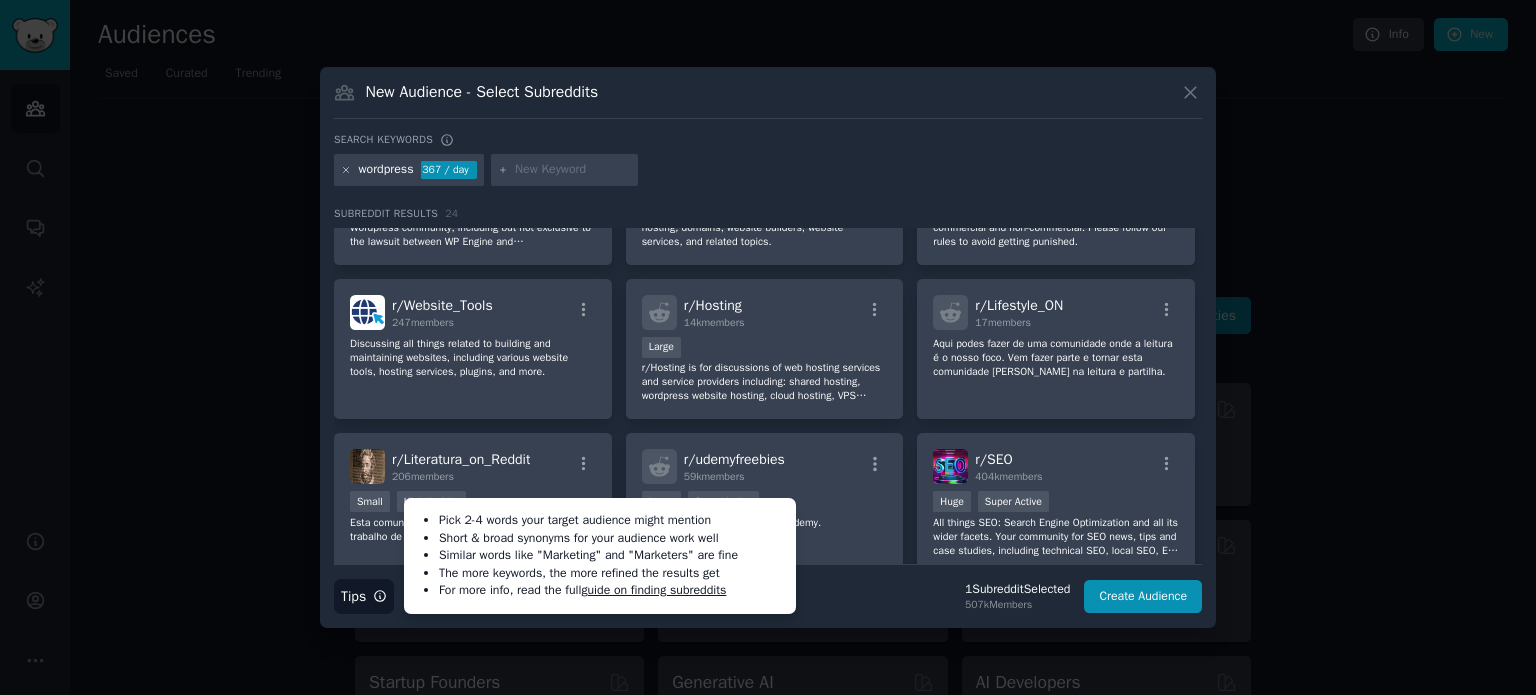 click 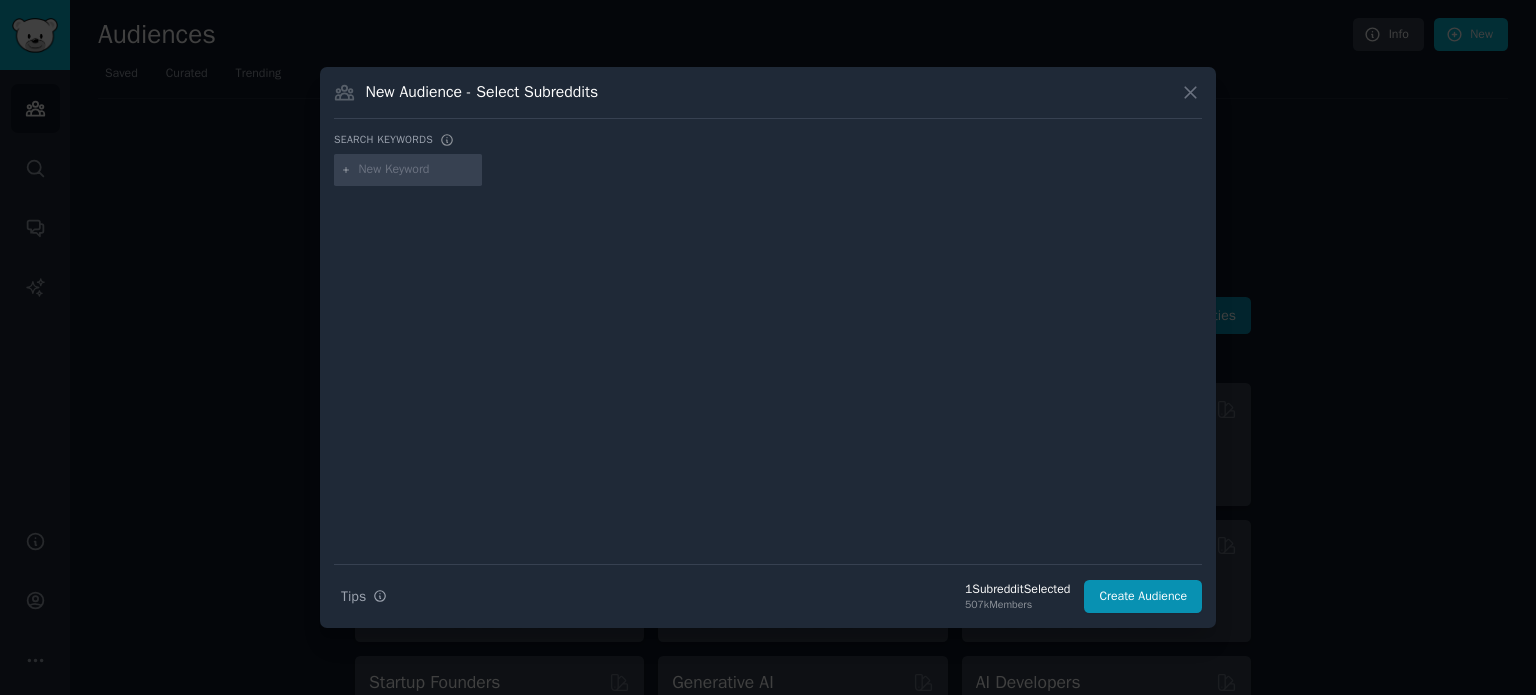 click at bounding box center (417, 170) 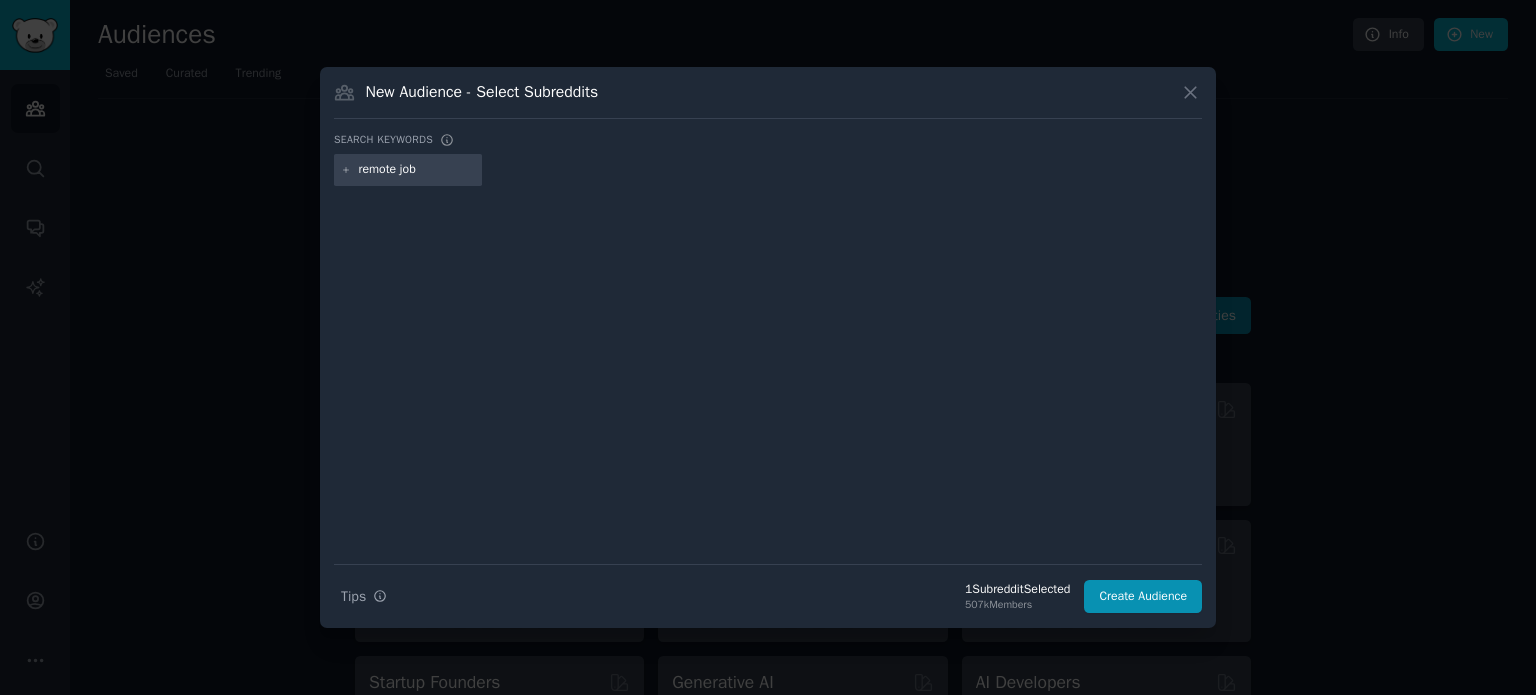 type on "remote jobs" 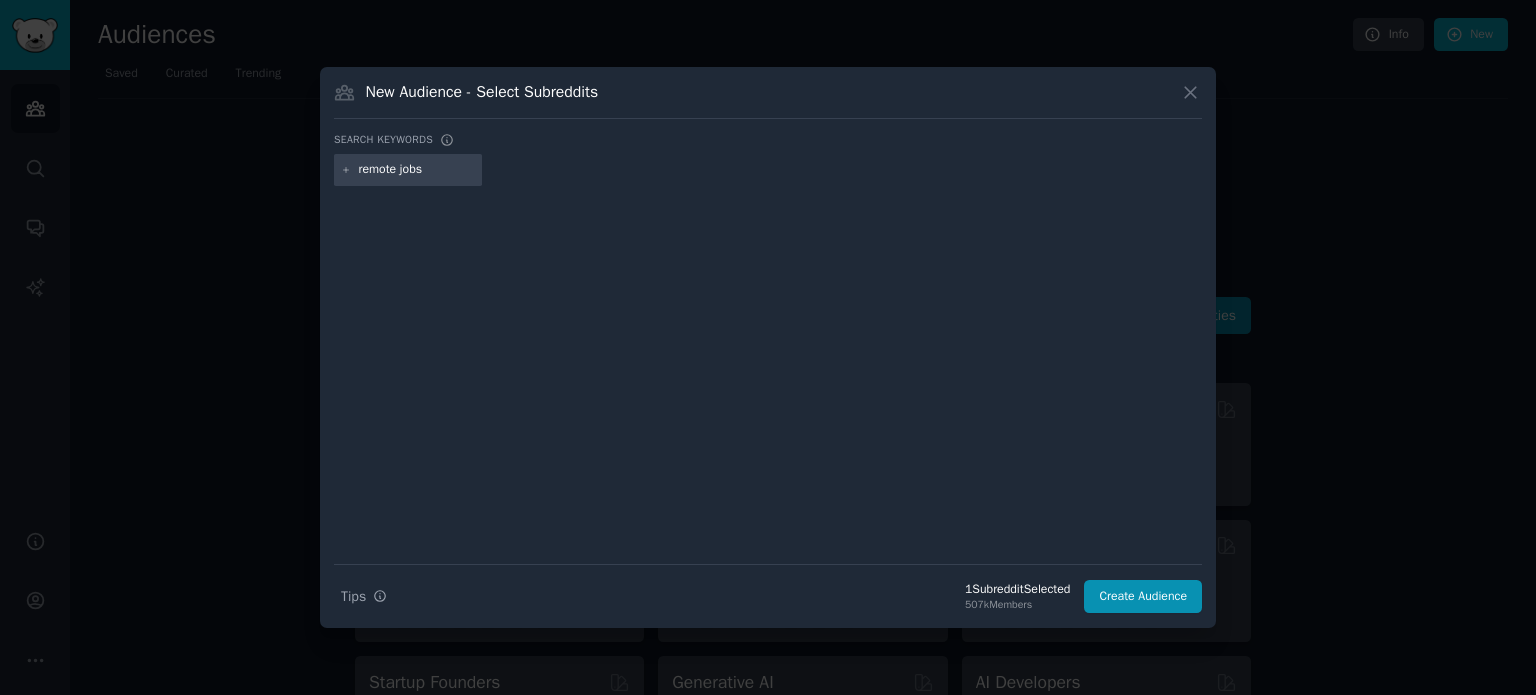 type 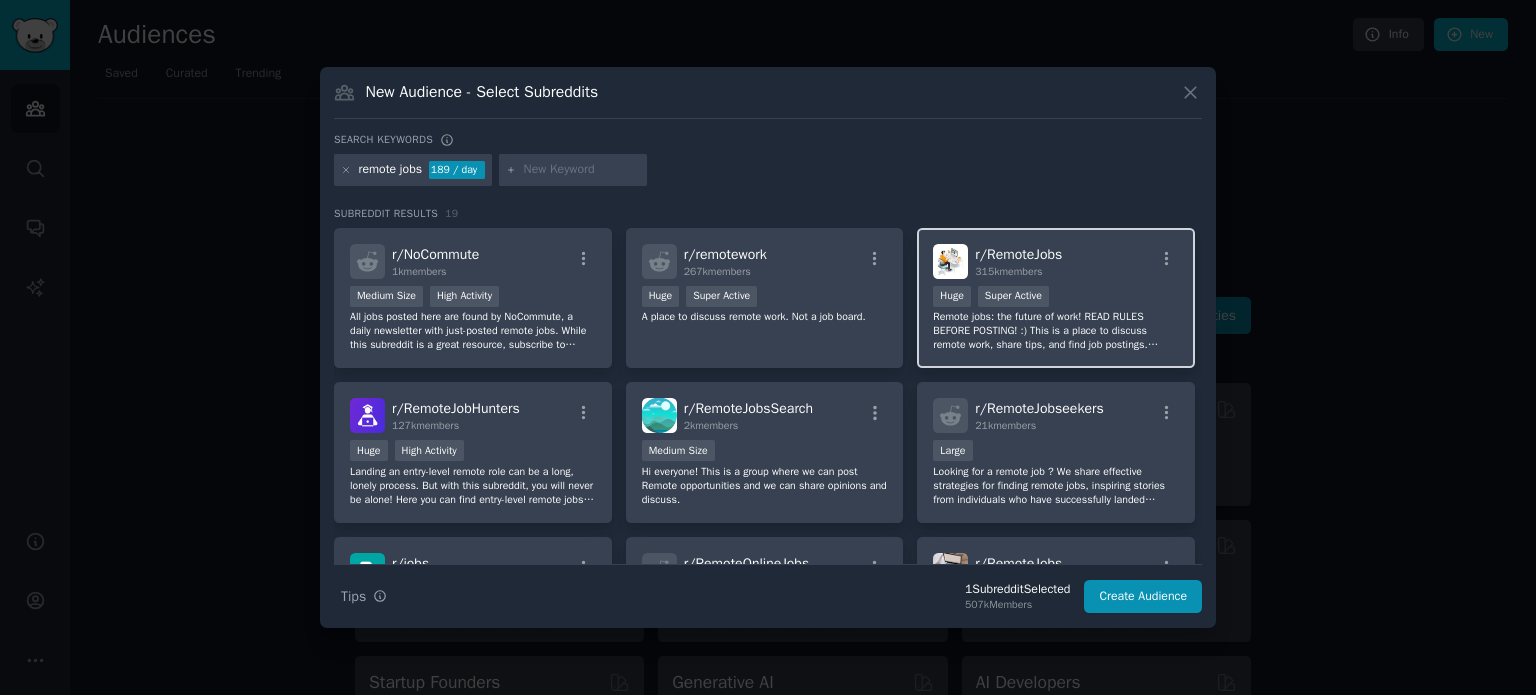 click on "r/ RemoteJobs 315k  members" at bounding box center (1056, 261) 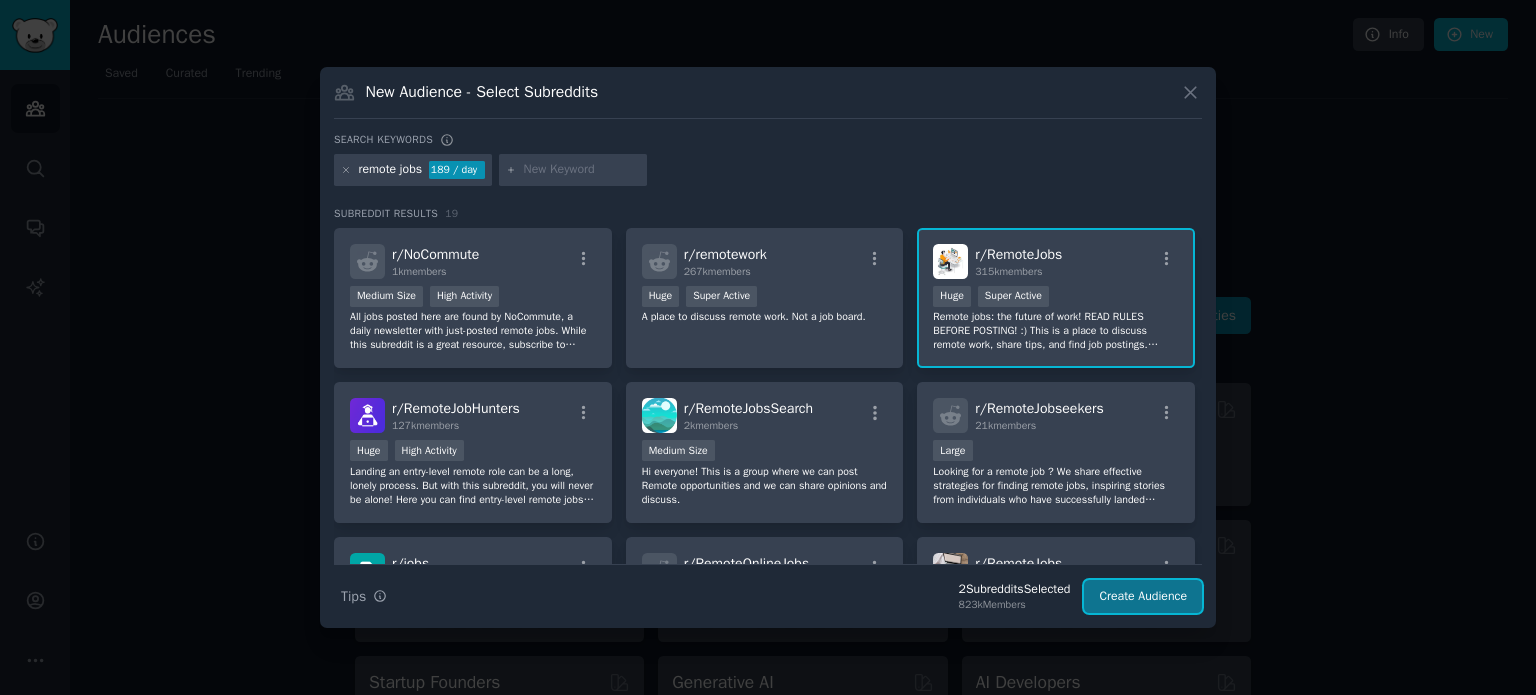 click on "Create Audience" at bounding box center [1143, 597] 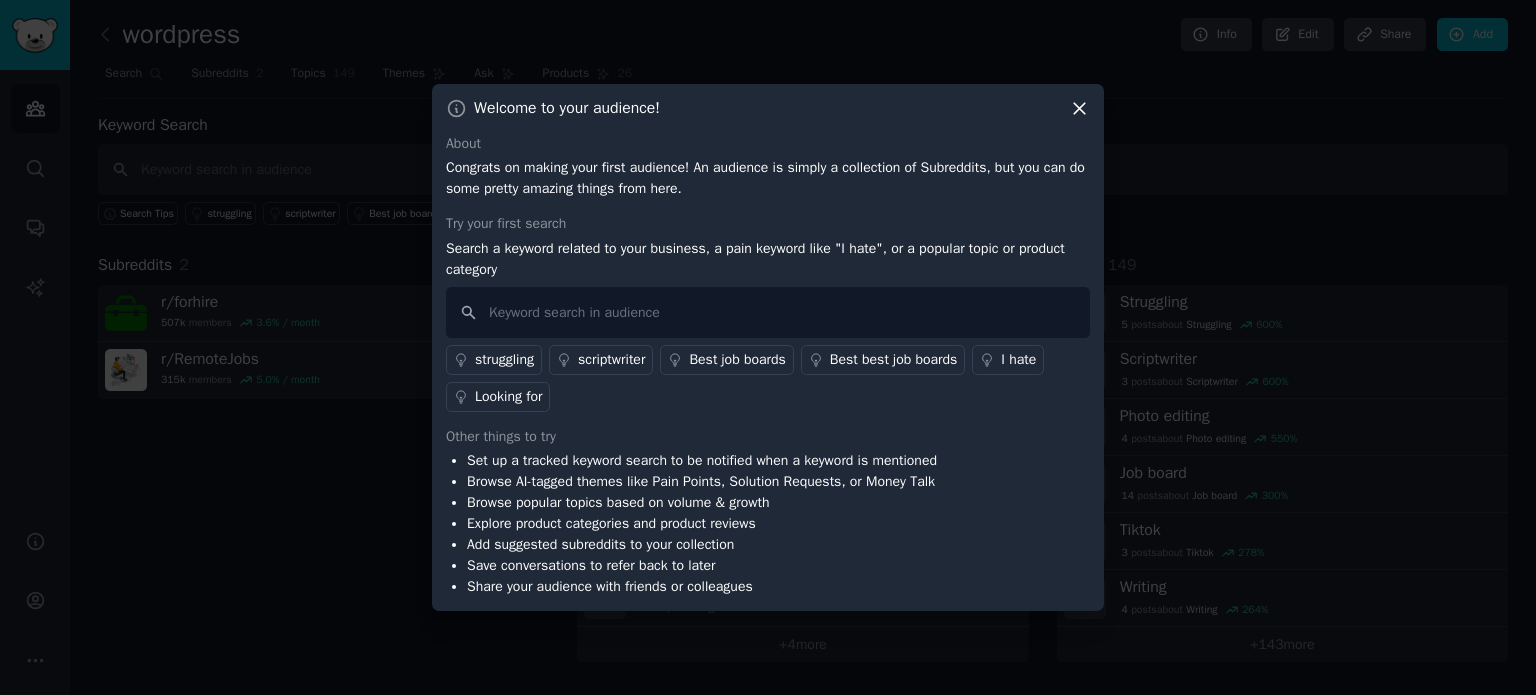click on "Looking for" at bounding box center (508, 396) 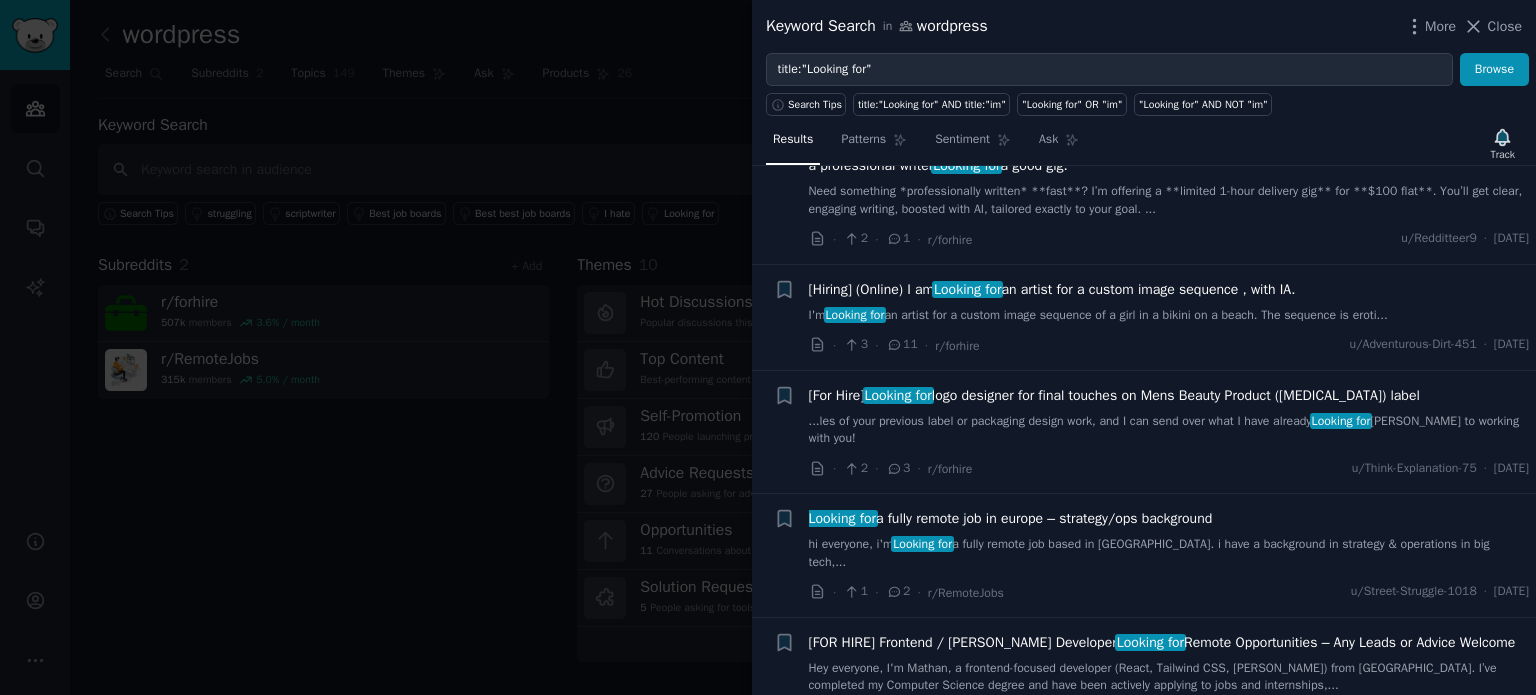 scroll, scrollTop: 1016, scrollLeft: 0, axis: vertical 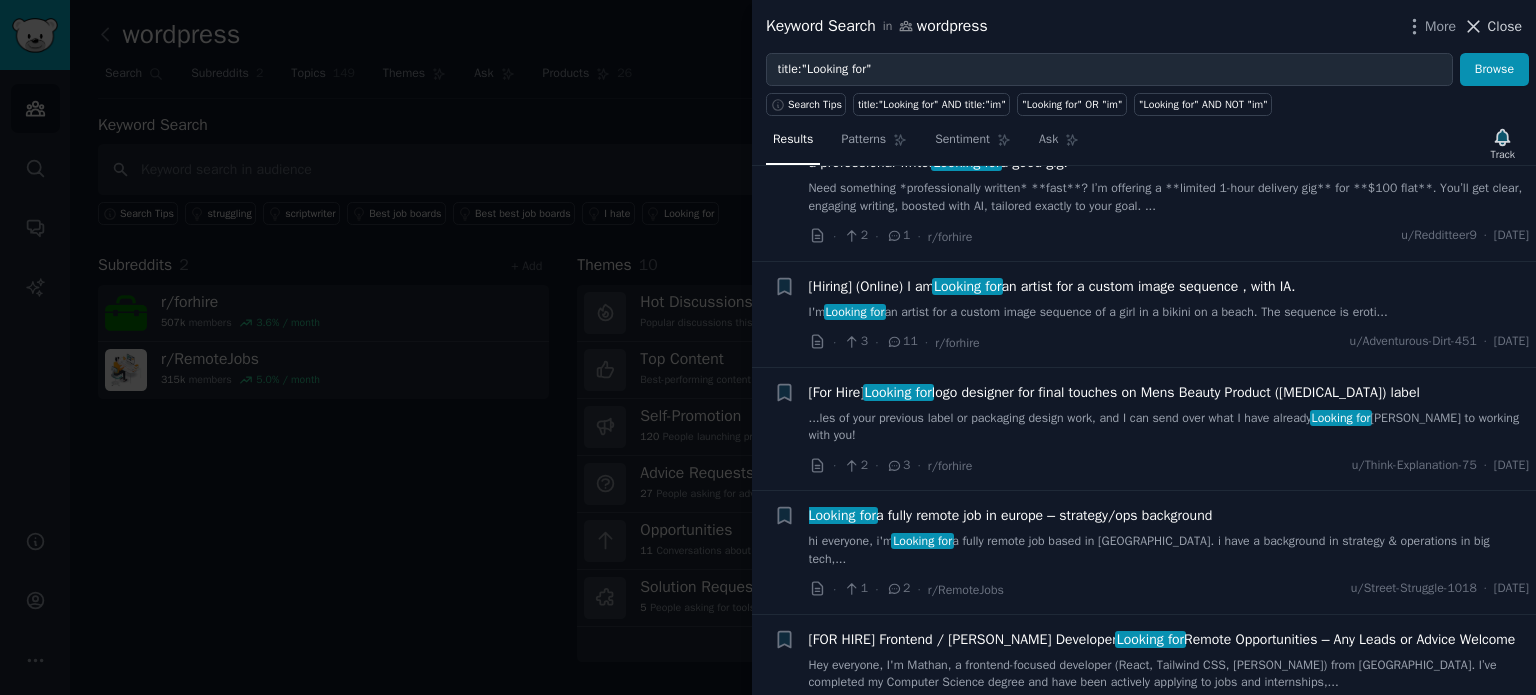 click 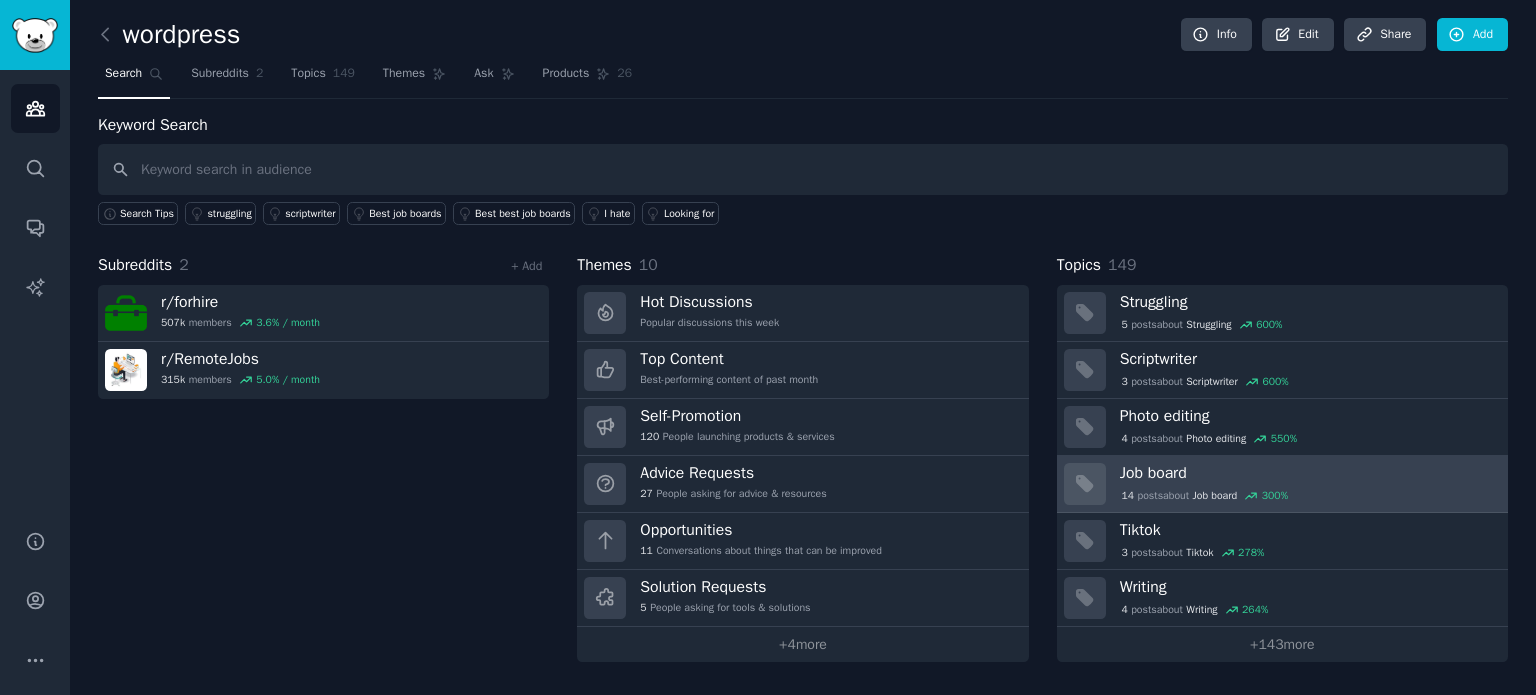 click on "14  post s  about  Job board 300 %" at bounding box center (1307, 496) 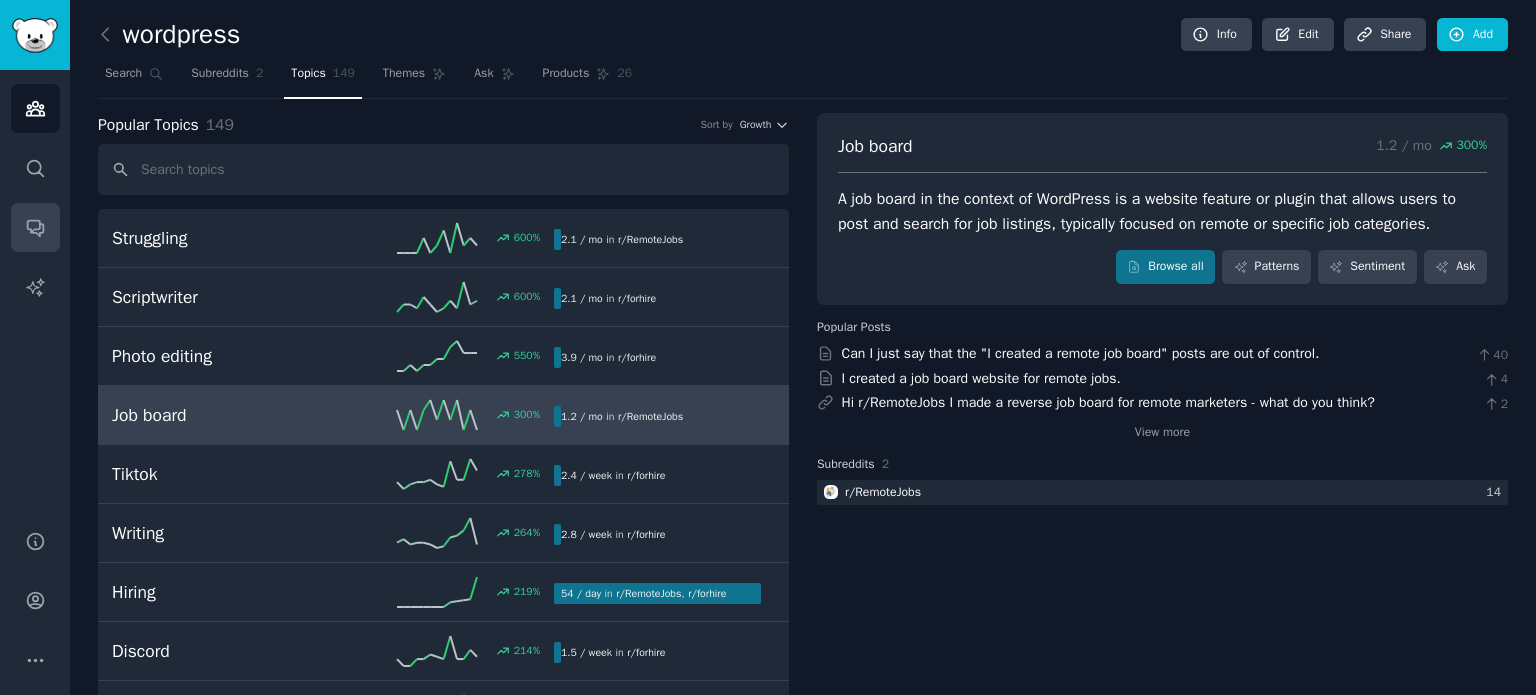 click 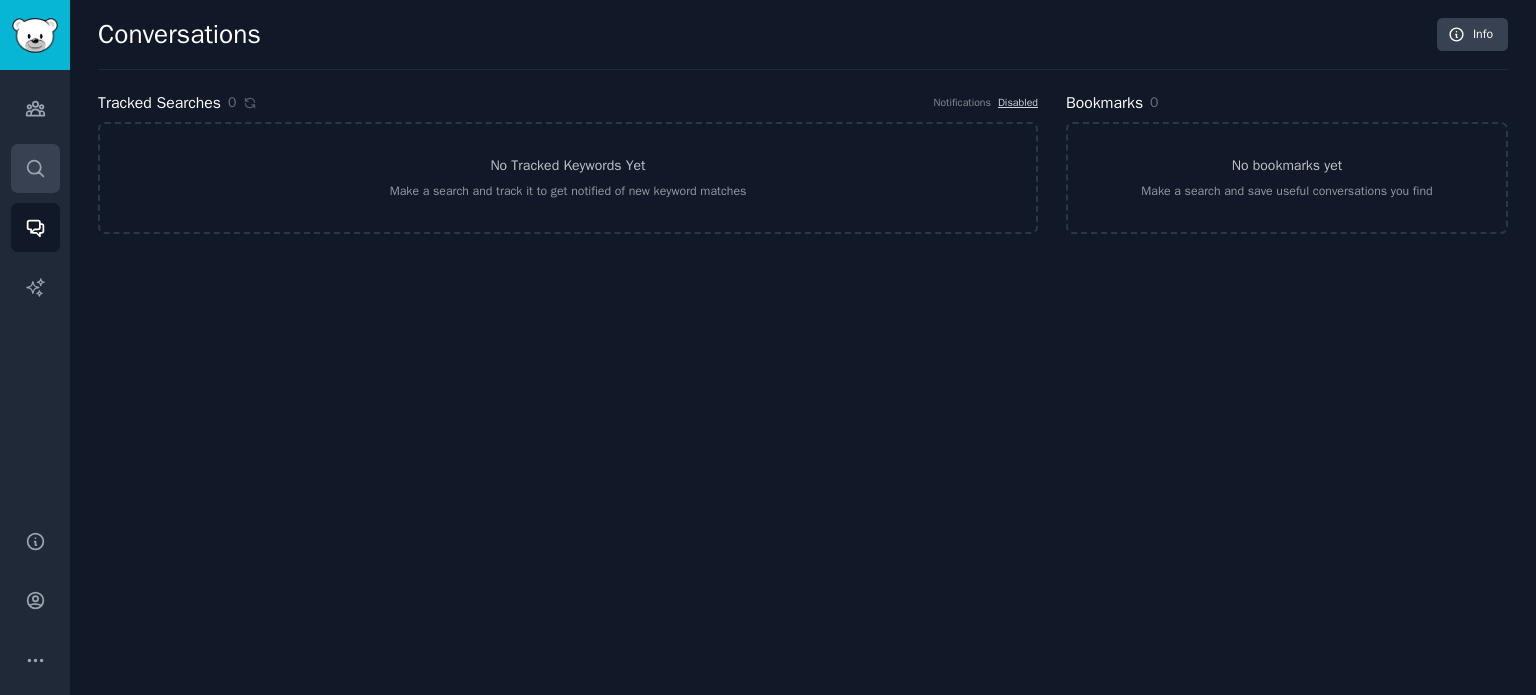 click 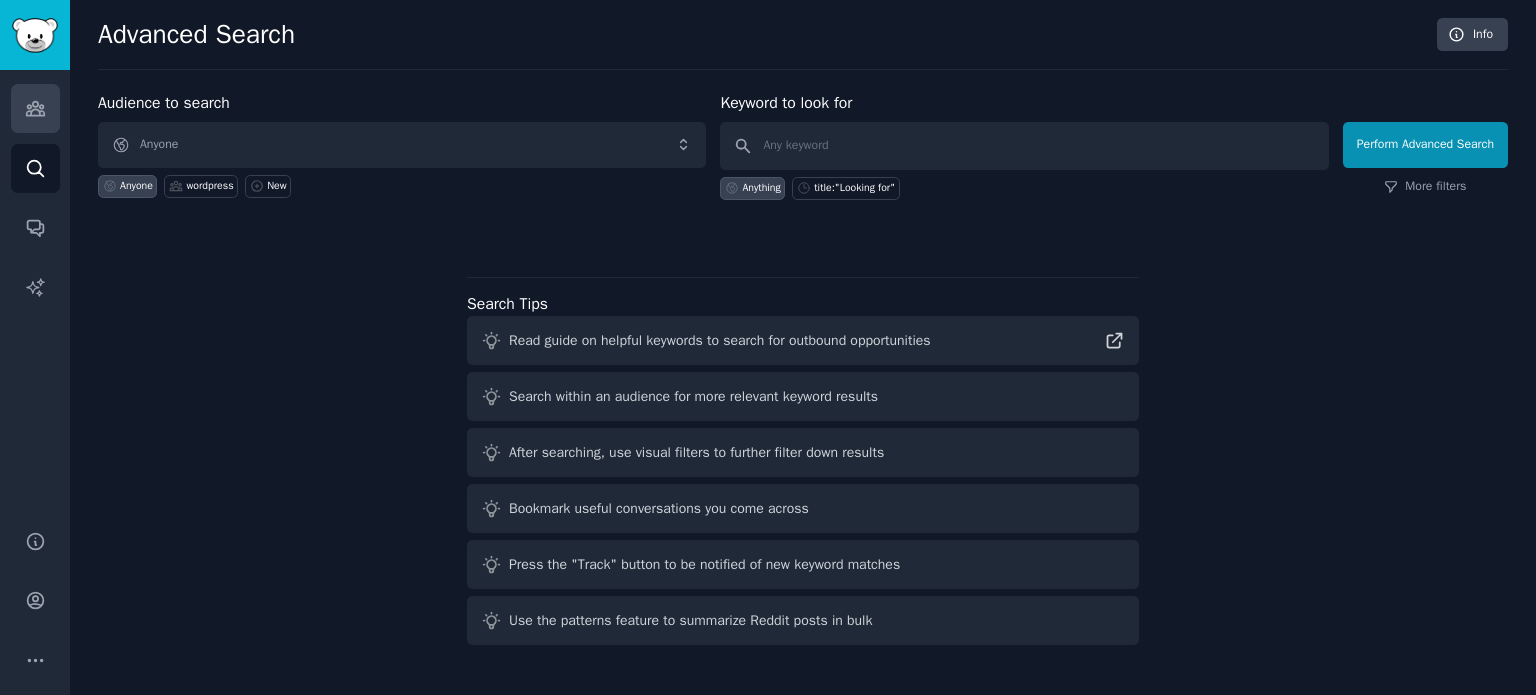 click on "Audiences" at bounding box center [35, 108] 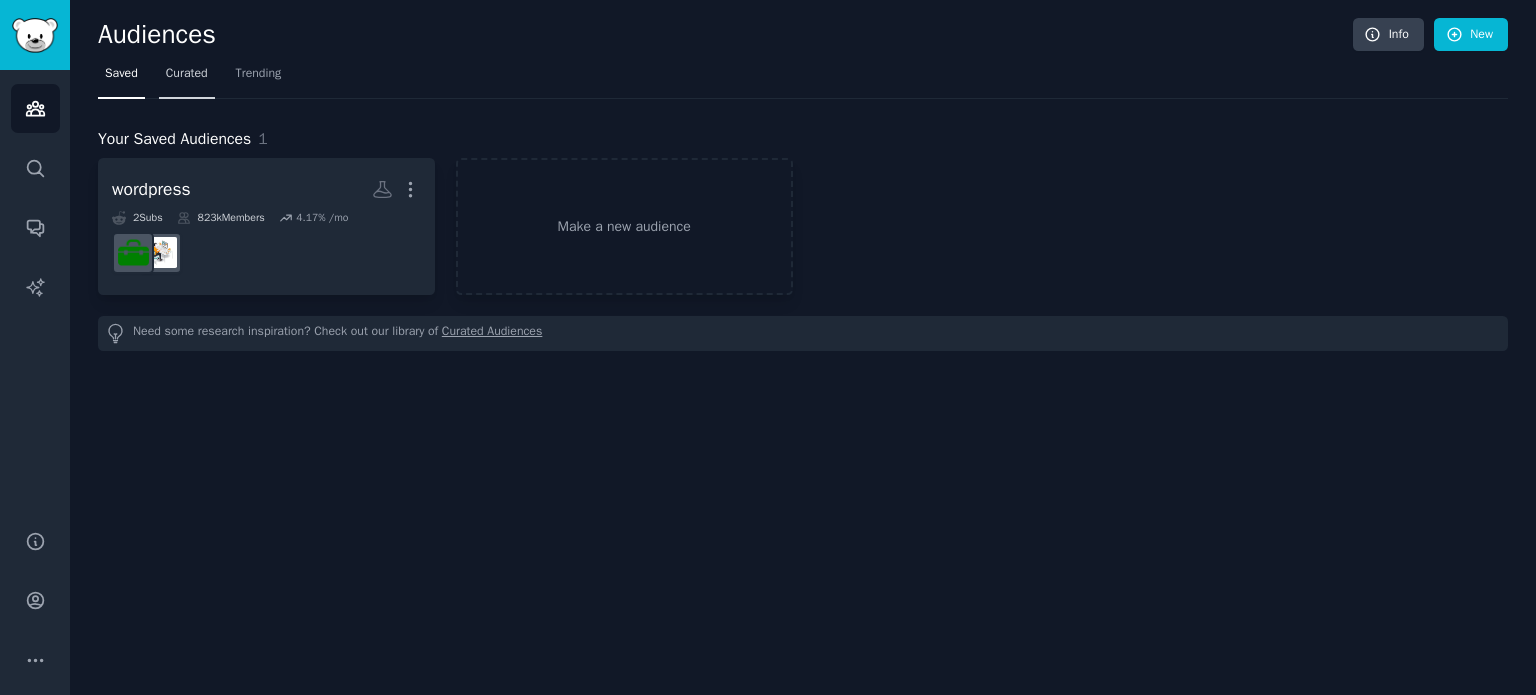 click on "Curated" at bounding box center [187, 74] 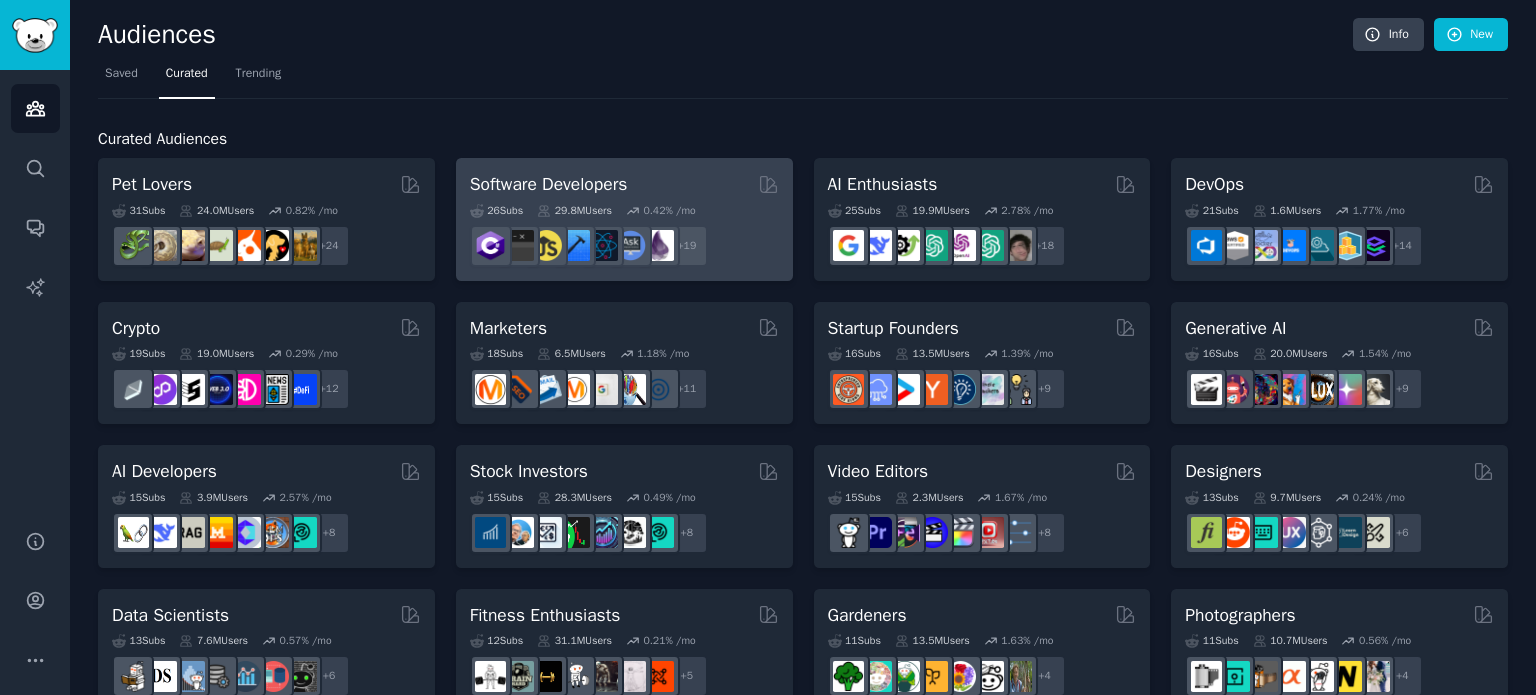 click on "Software Developers" at bounding box center [549, 184] 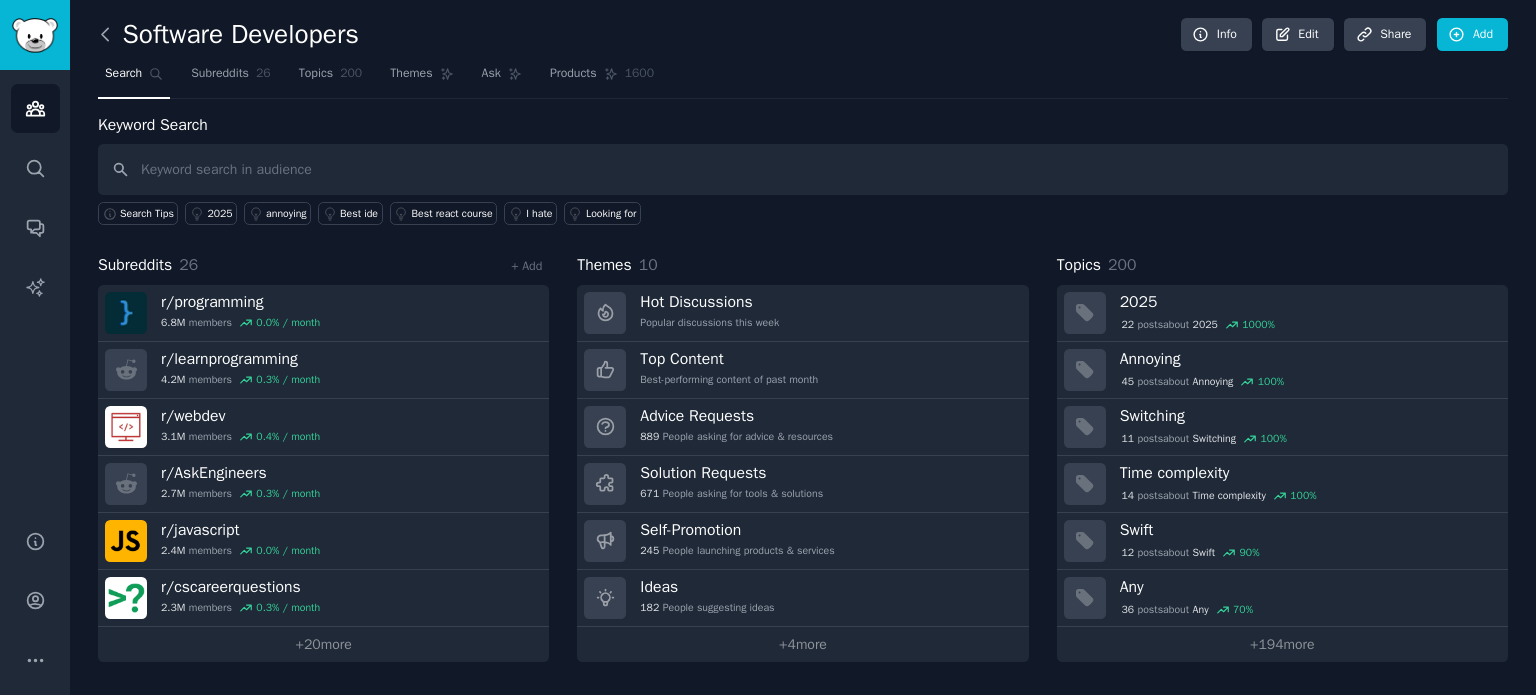 click 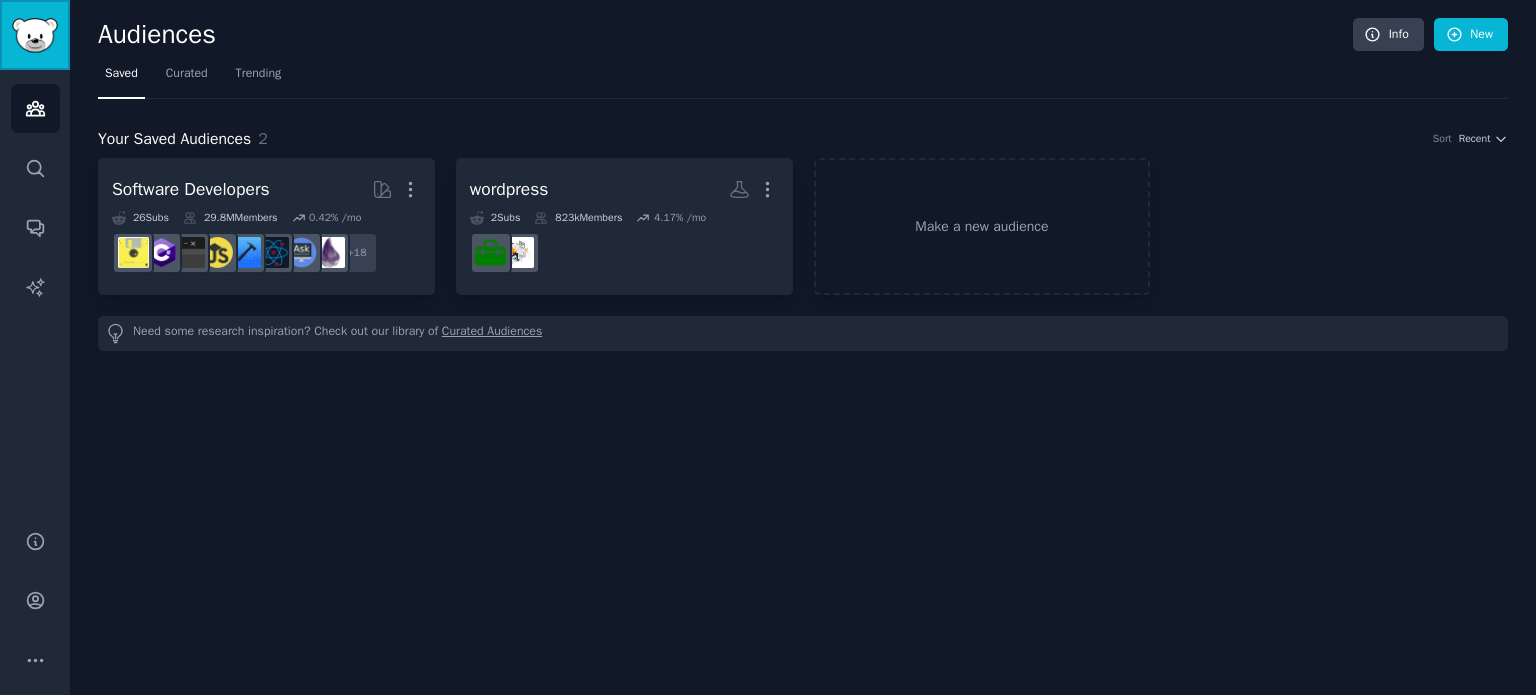 click at bounding box center (35, 35) 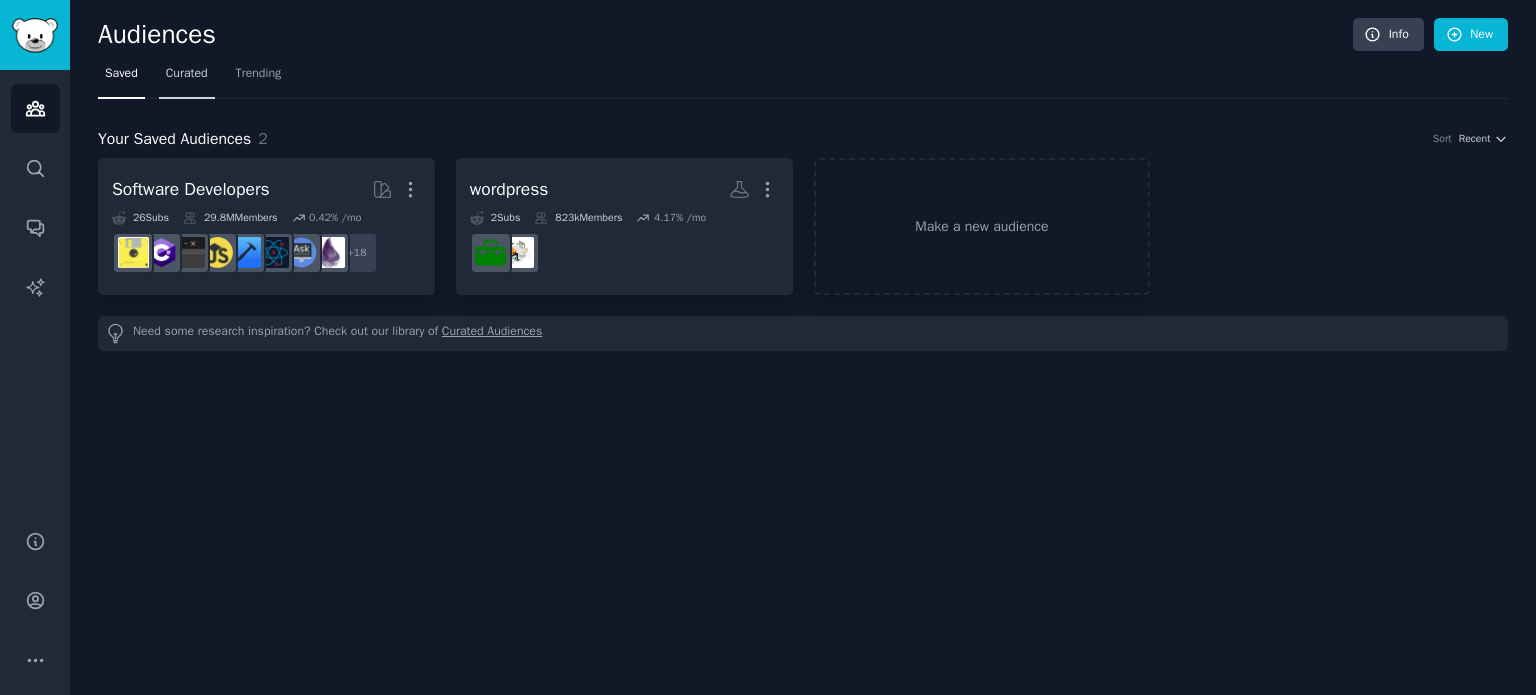 click on "Curated" at bounding box center (187, 78) 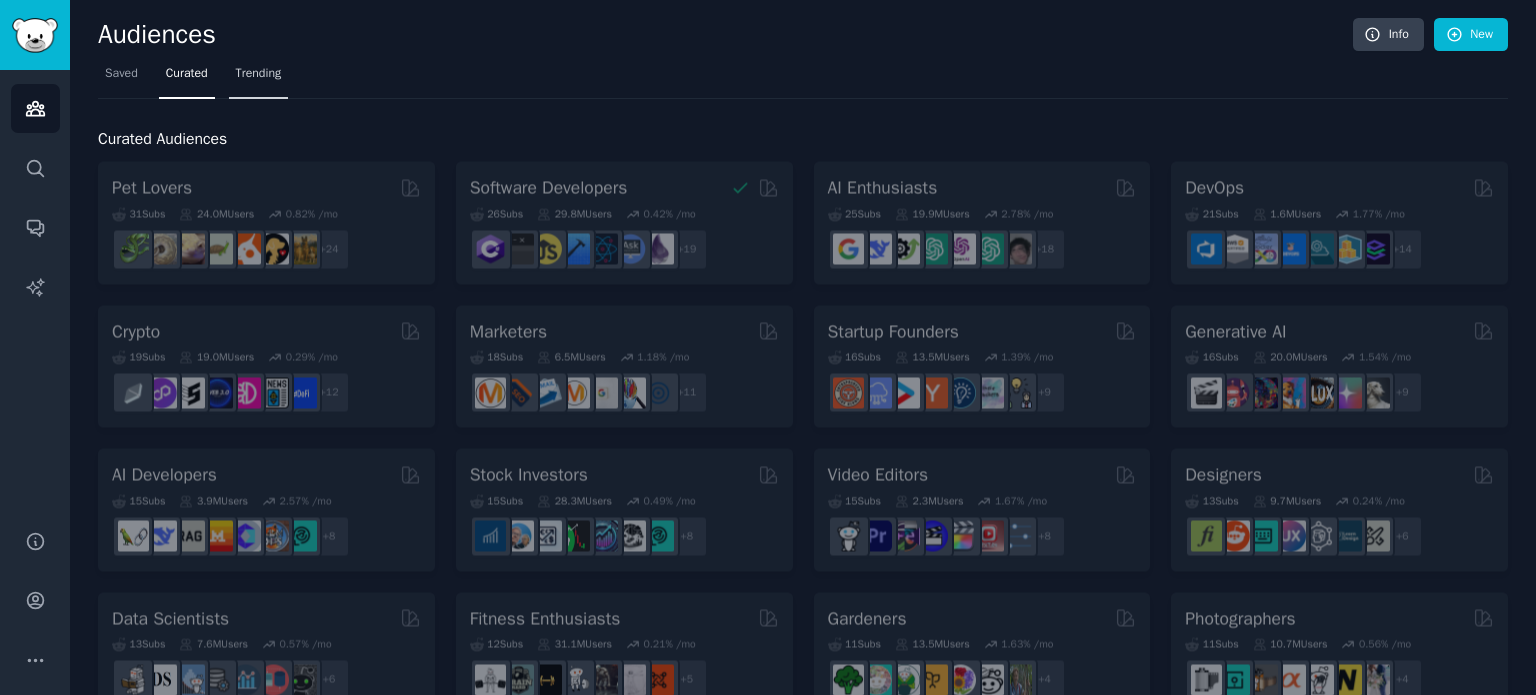click on "Trending" at bounding box center (259, 74) 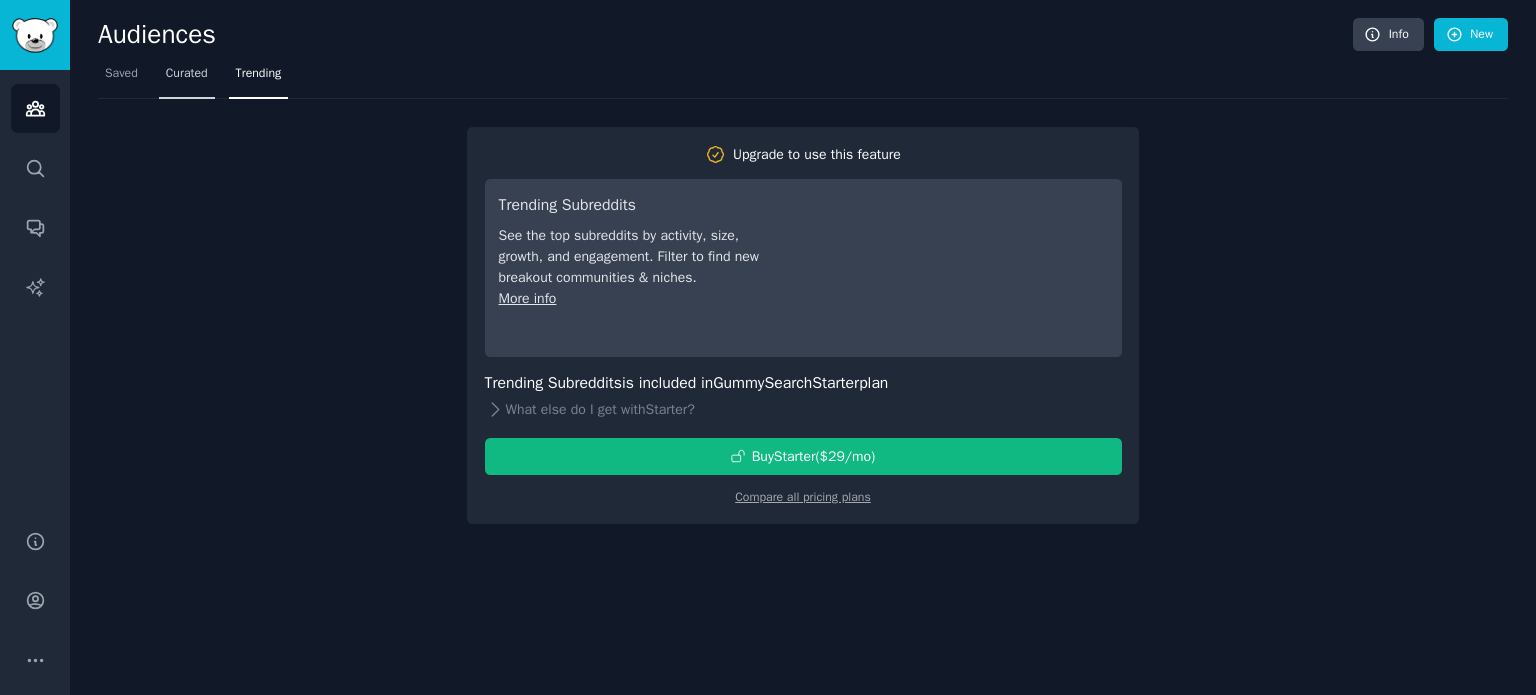 click on "Curated" at bounding box center [187, 74] 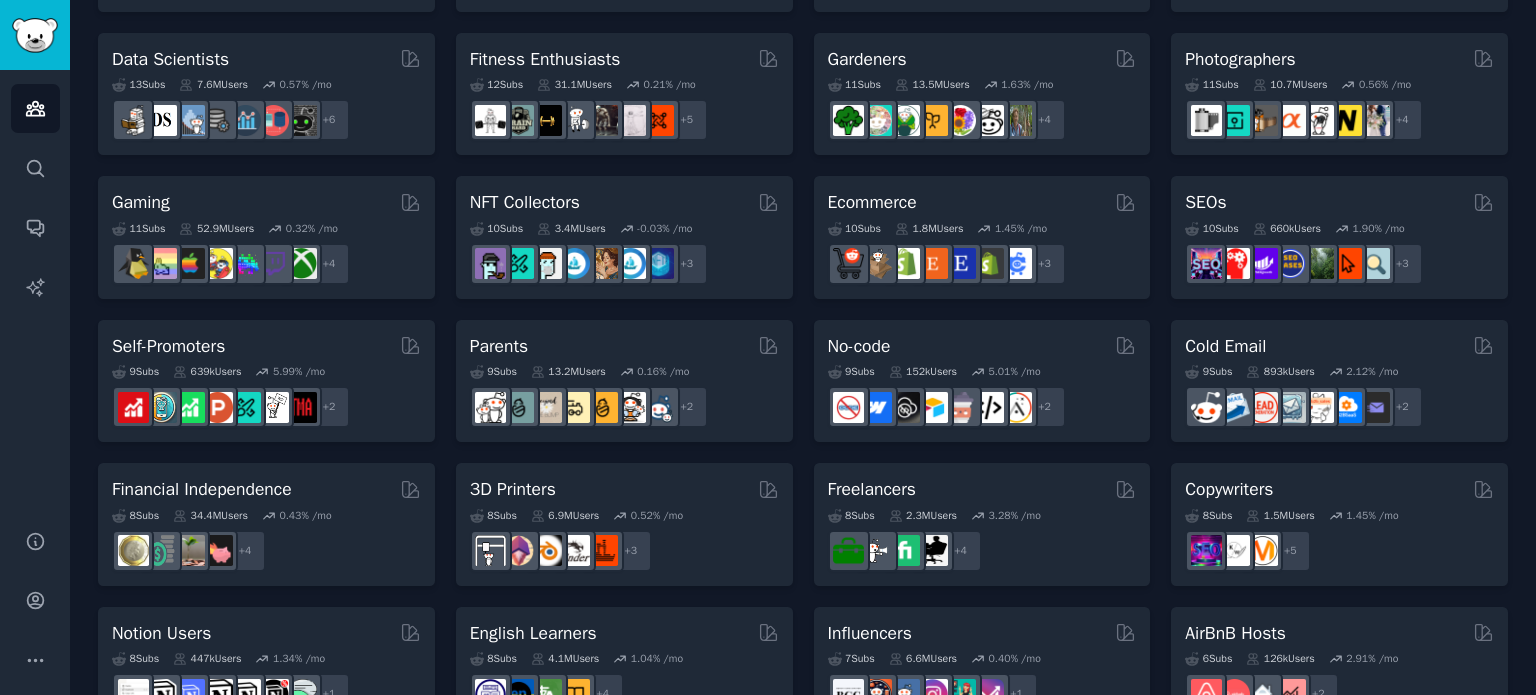 scroll, scrollTop: 558, scrollLeft: 0, axis: vertical 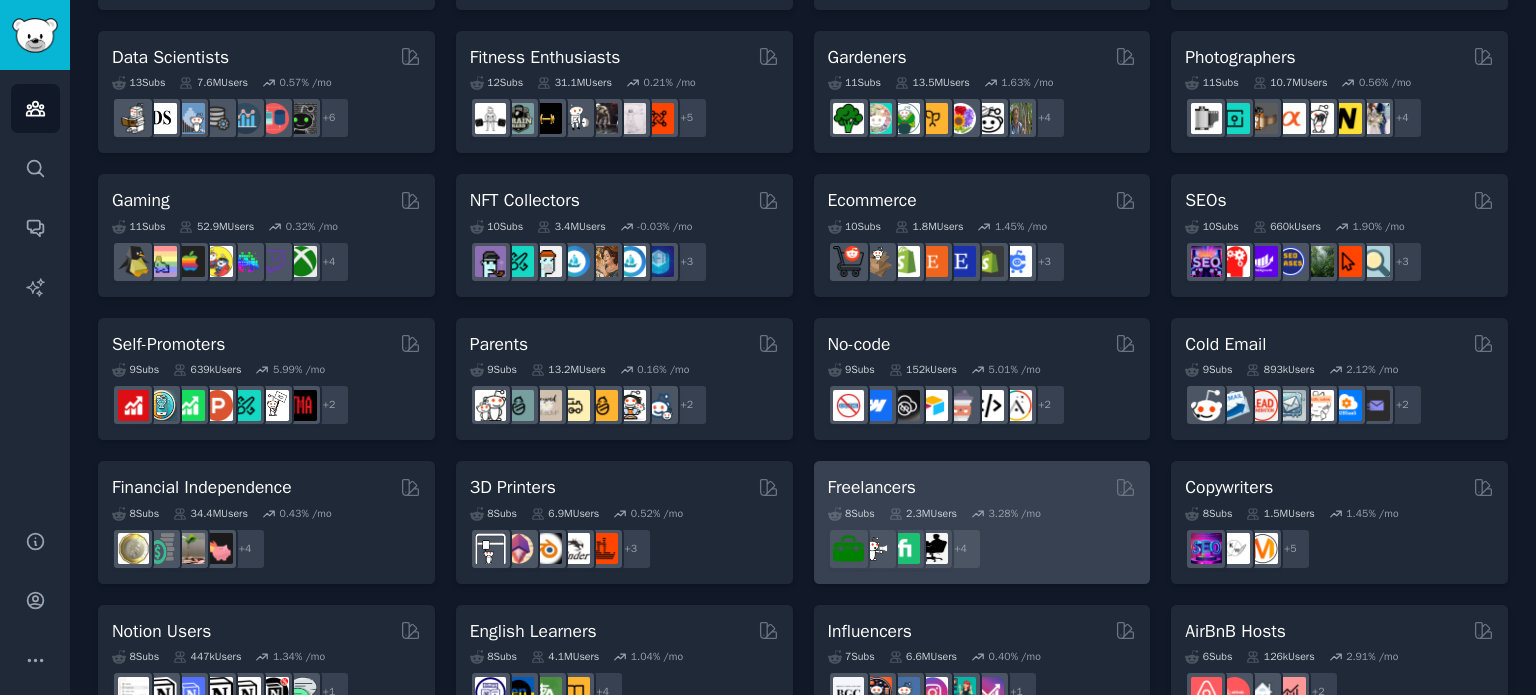 click 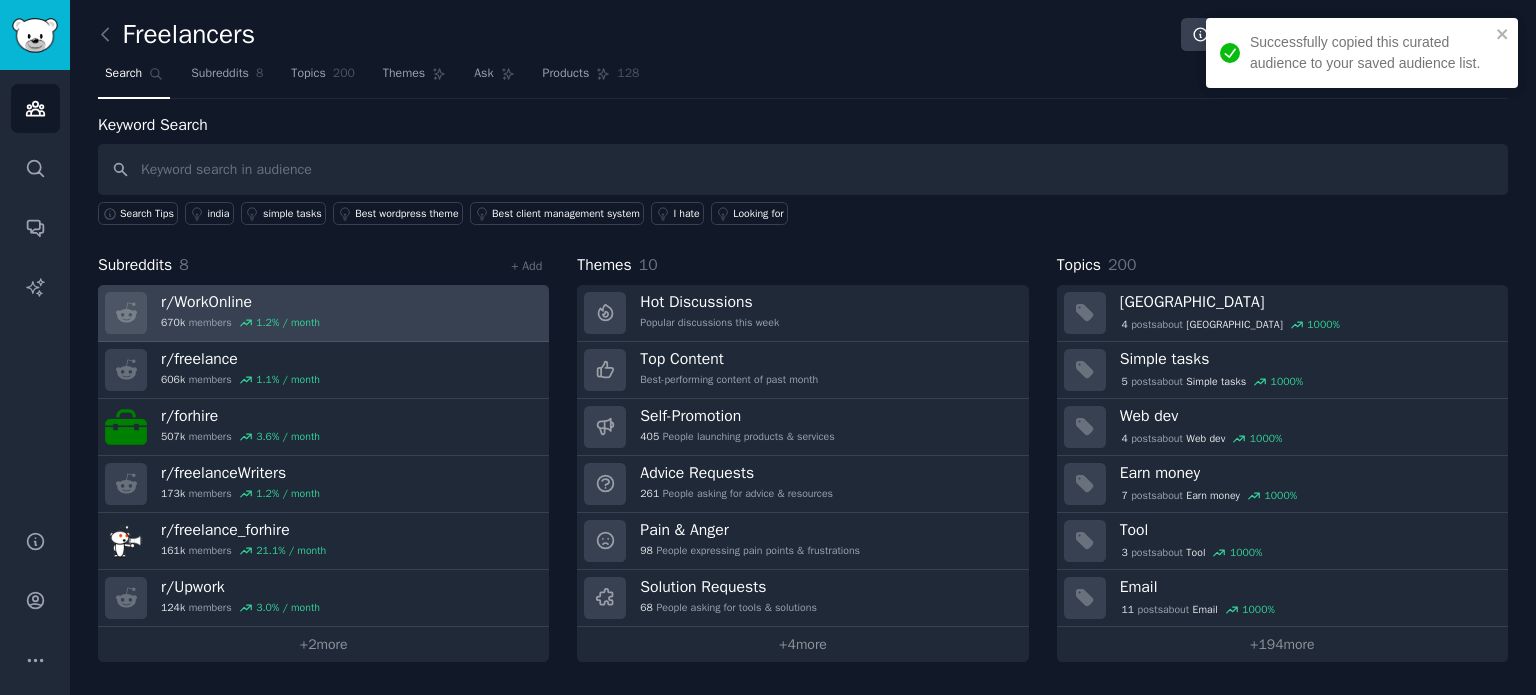 click on "r/ WorkOnline" at bounding box center [240, 302] 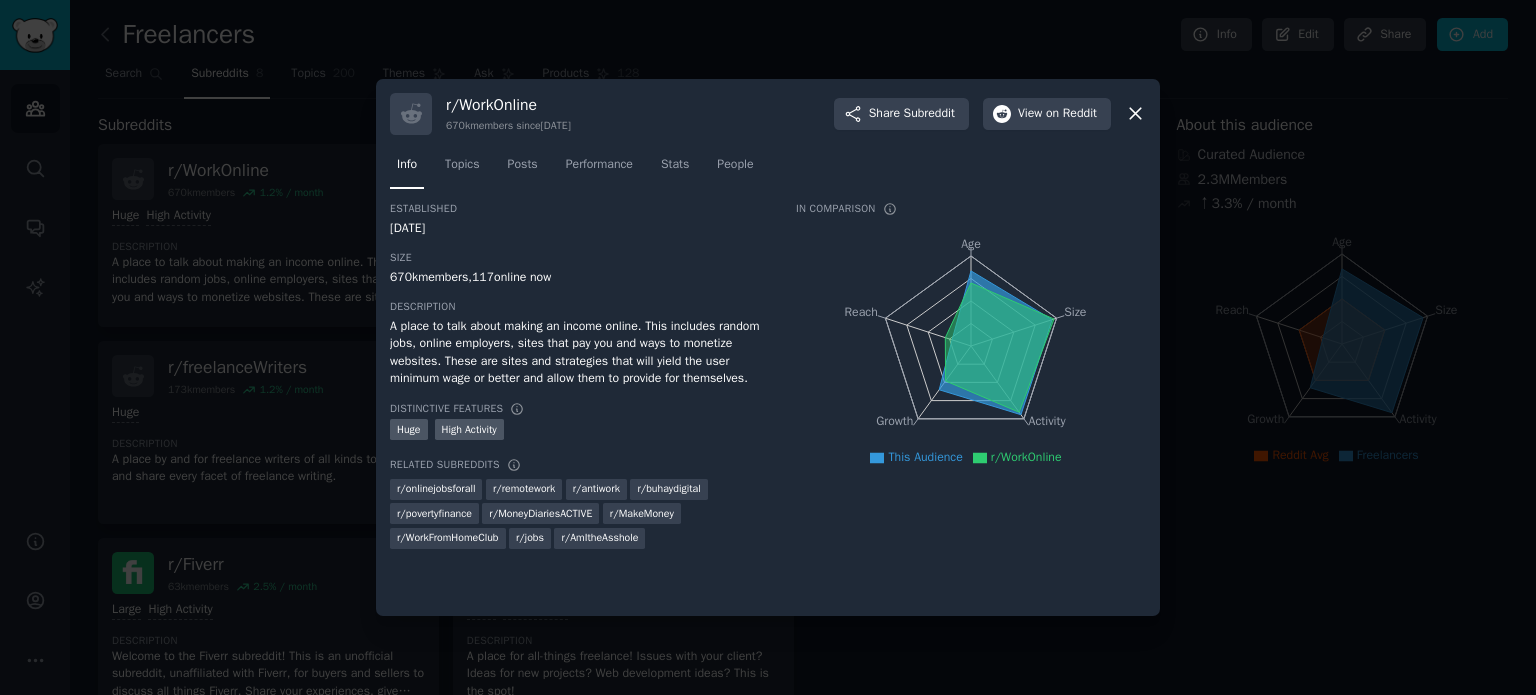 click at bounding box center (768, 347) 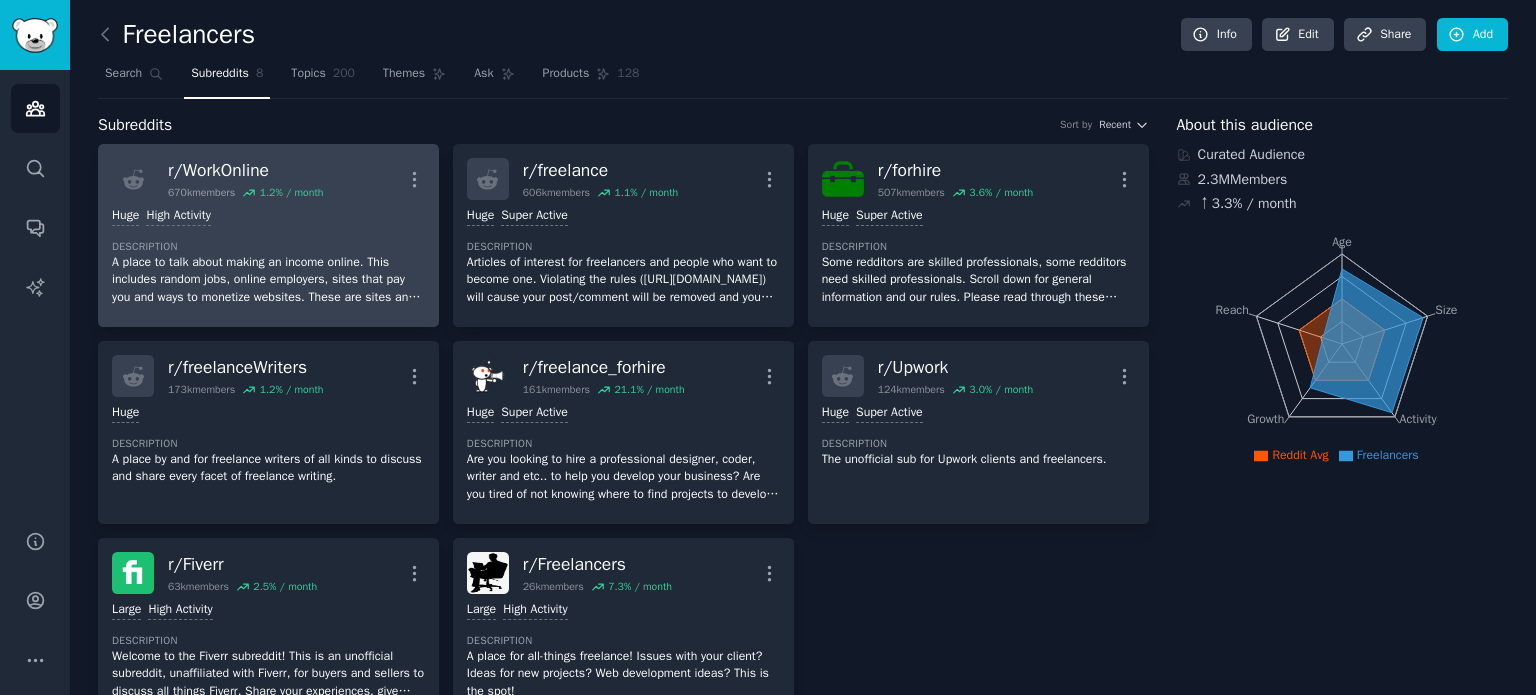 click 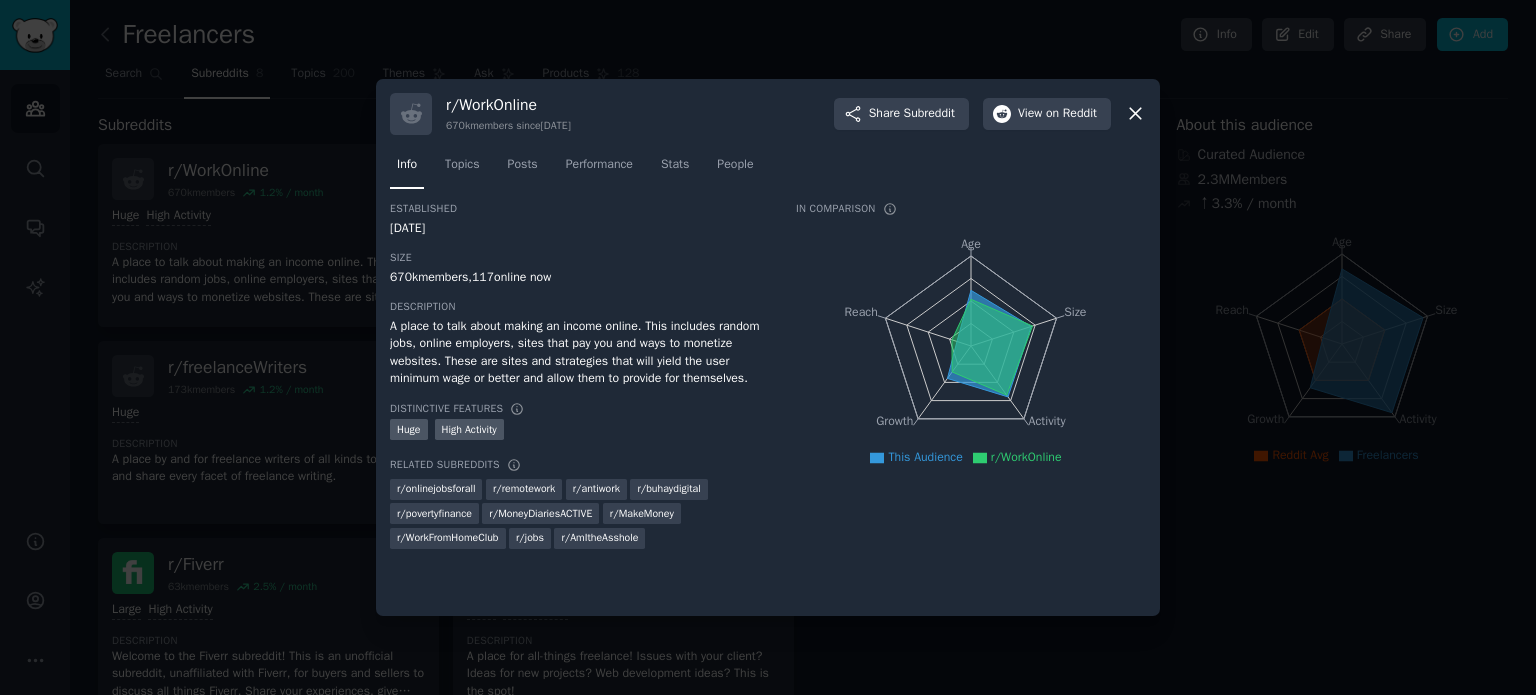 click at bounding box center [768, 347] 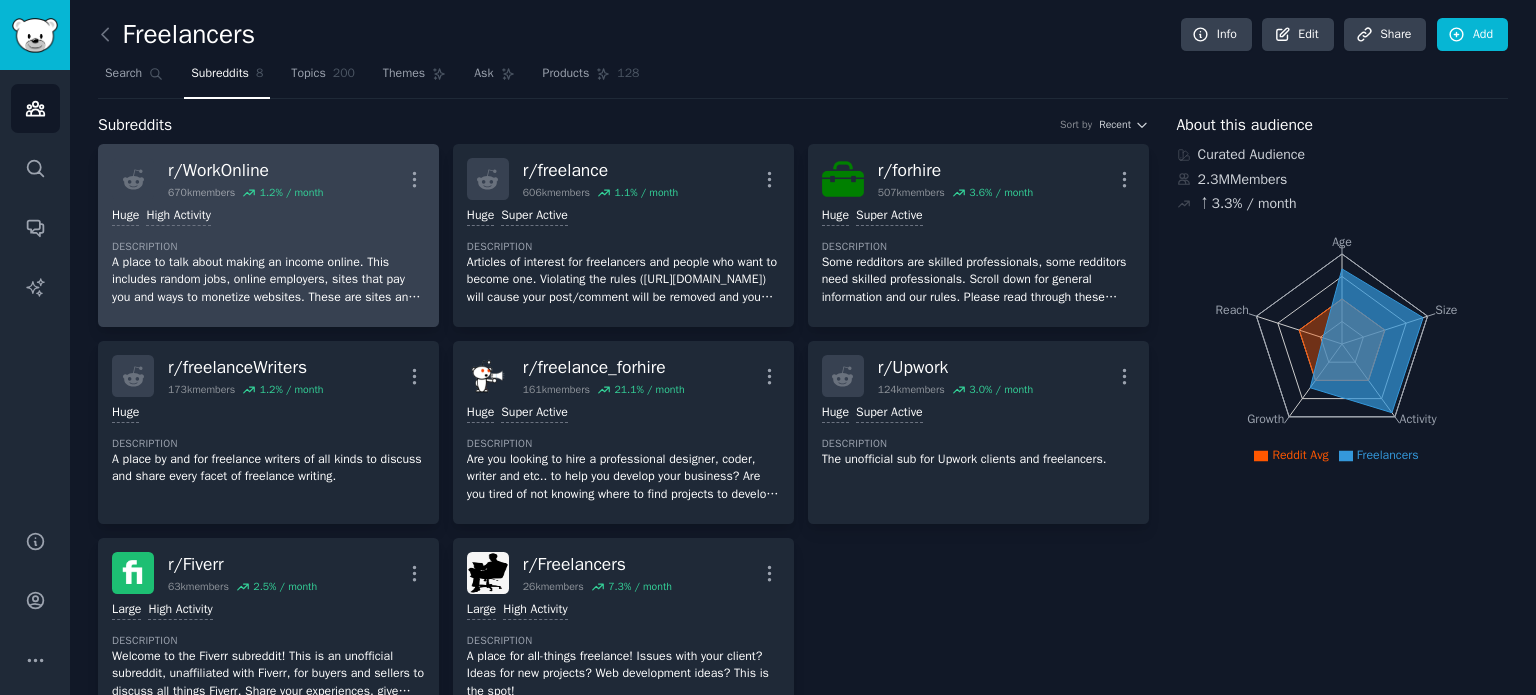 click on "r/ WorkOnline" at bounding box center [245, 170] 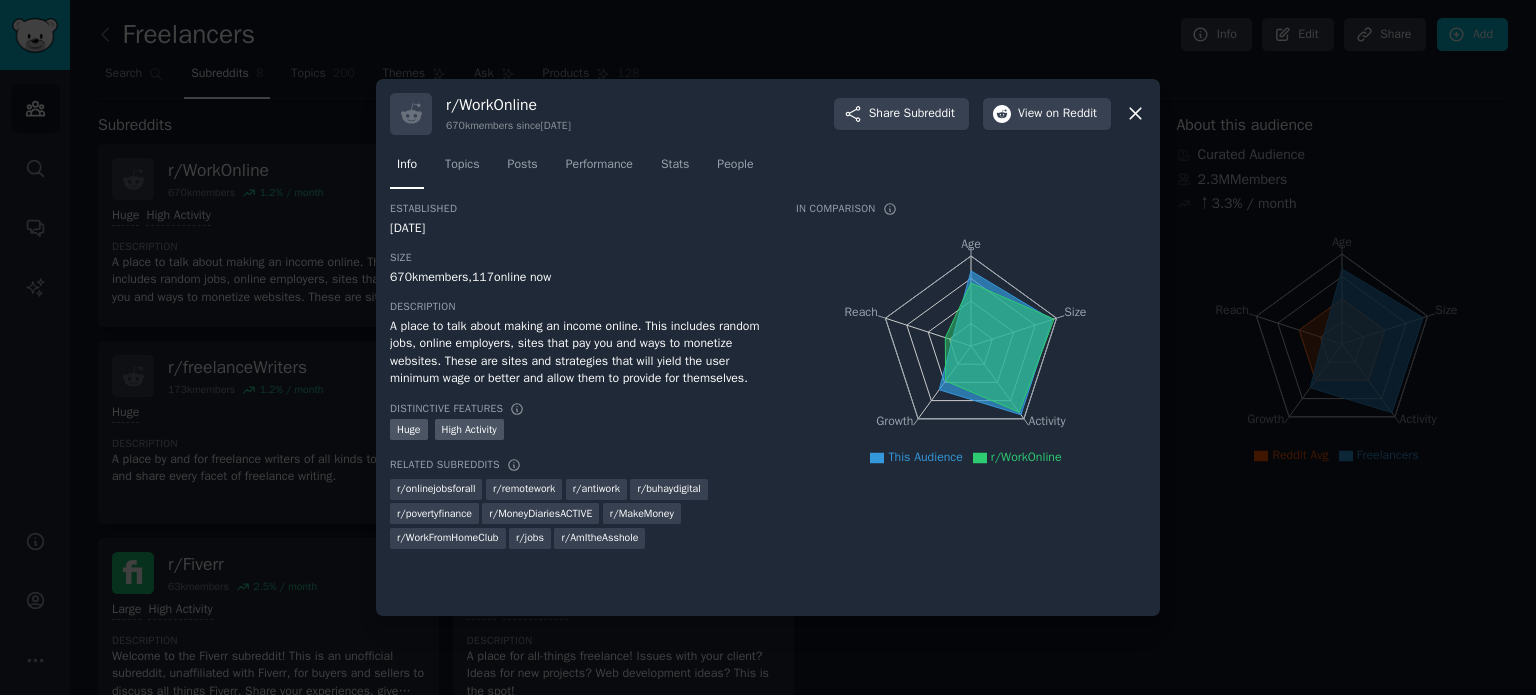 click at bounding box center (768, 347) 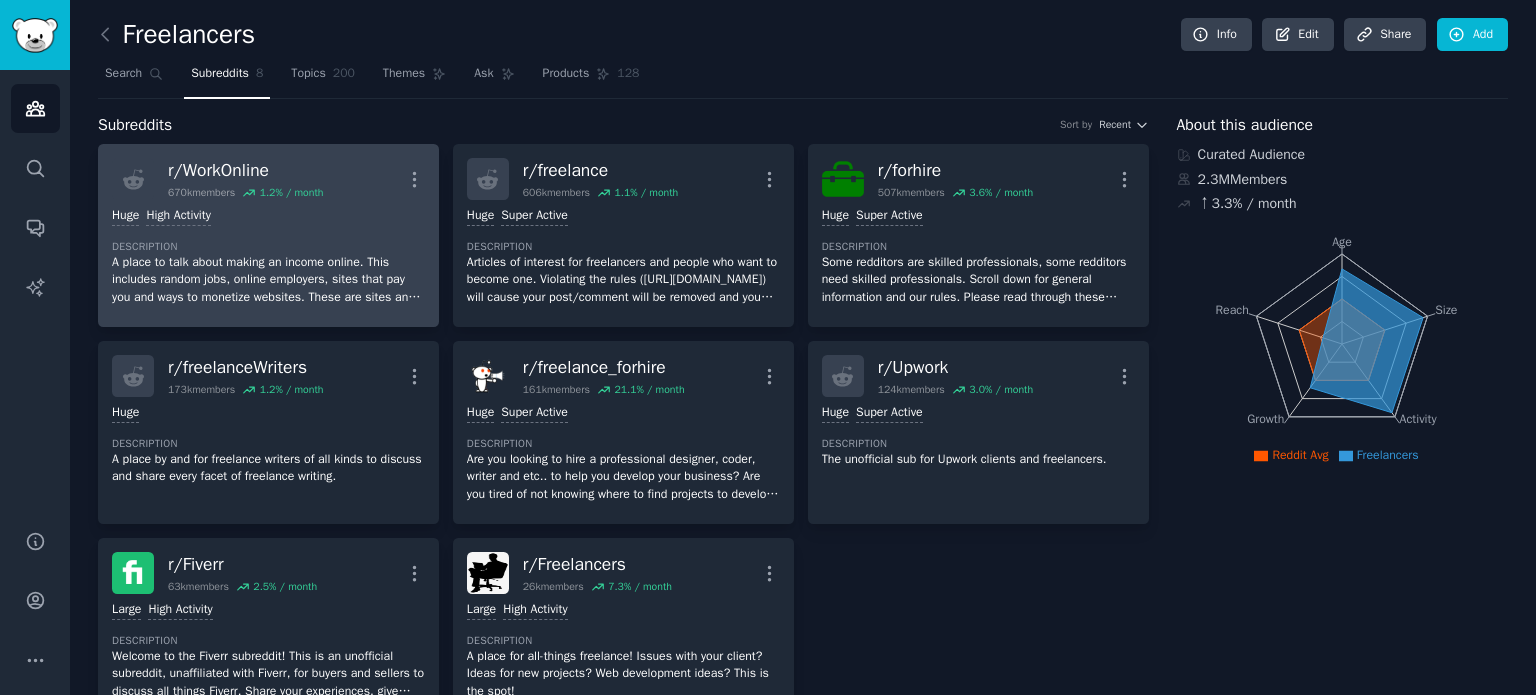 click on "670k  members 1.2 % / month" at bounding box center [245, 193] 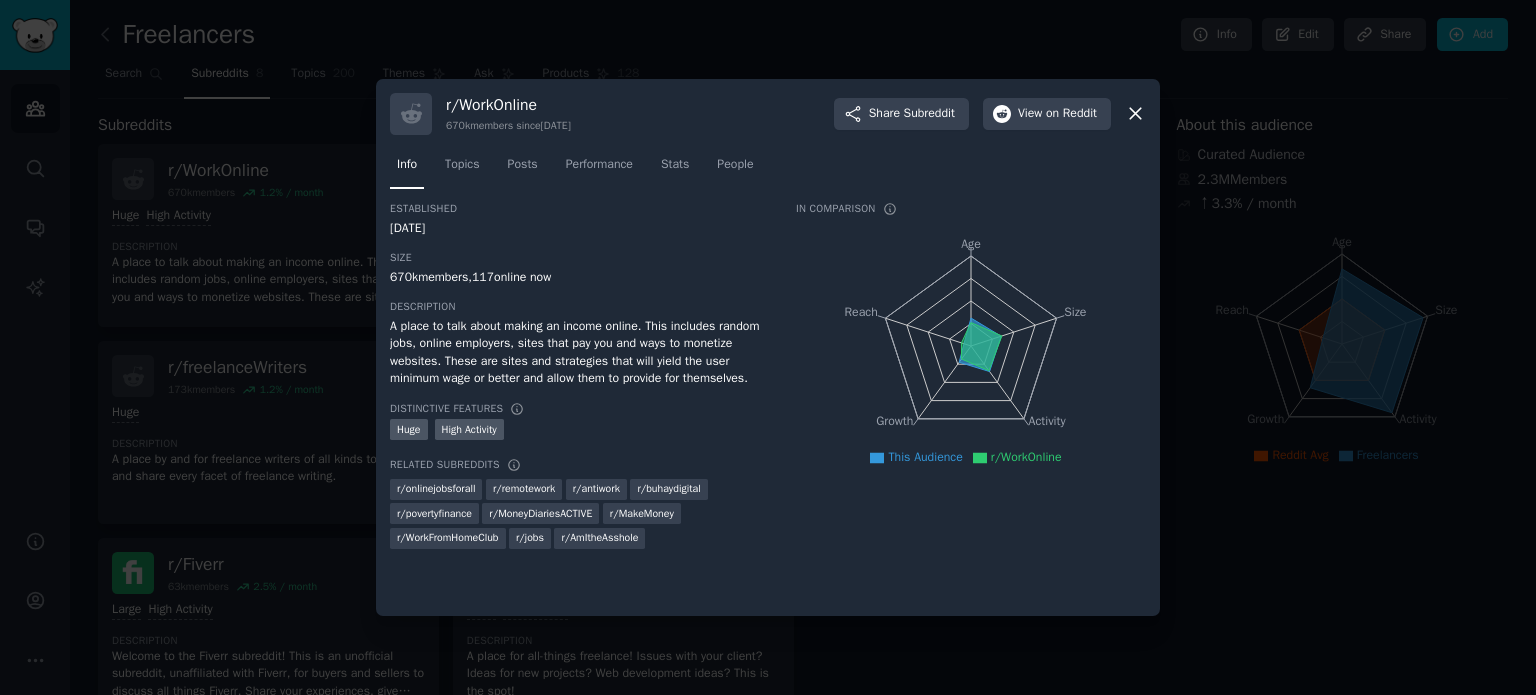 click at bounding box center (768, 347) 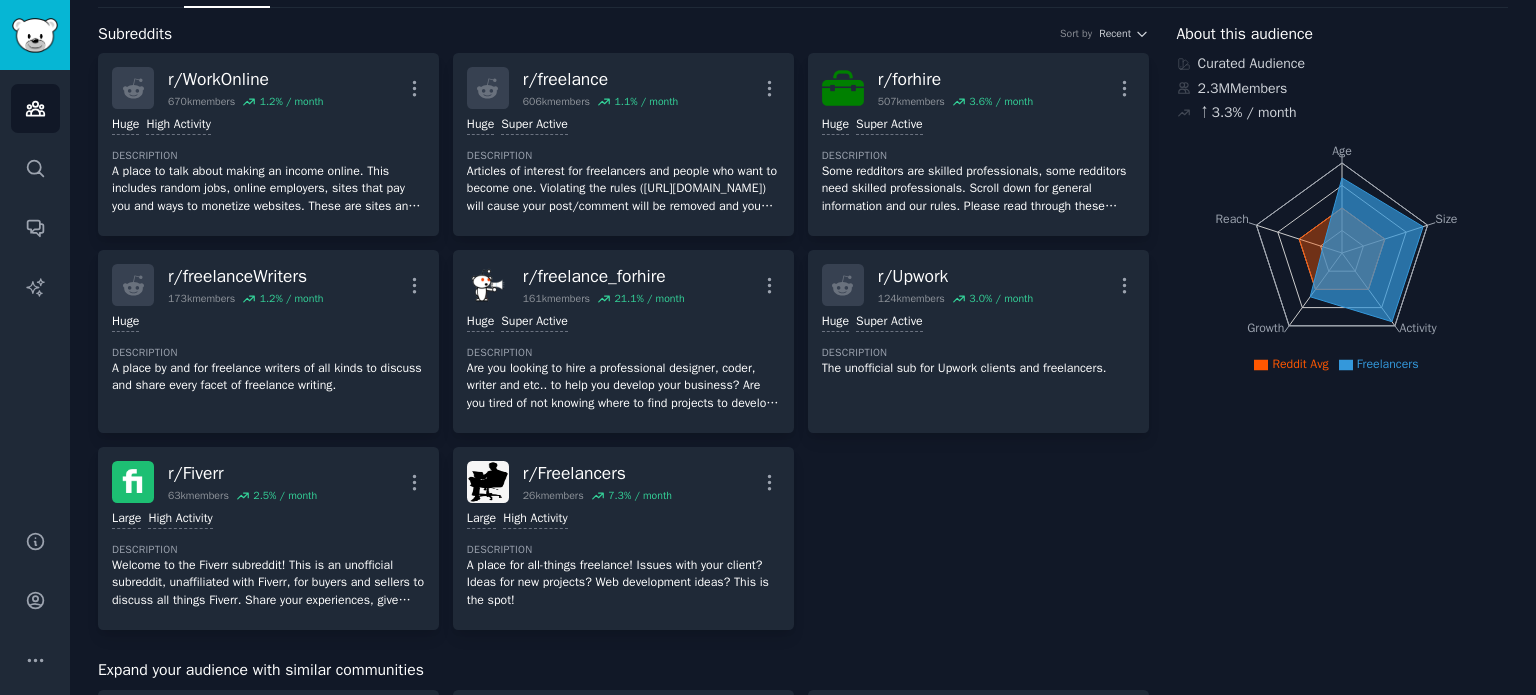 scroll, scrollTop: 92, scrollLeft: 0, axis: vertical 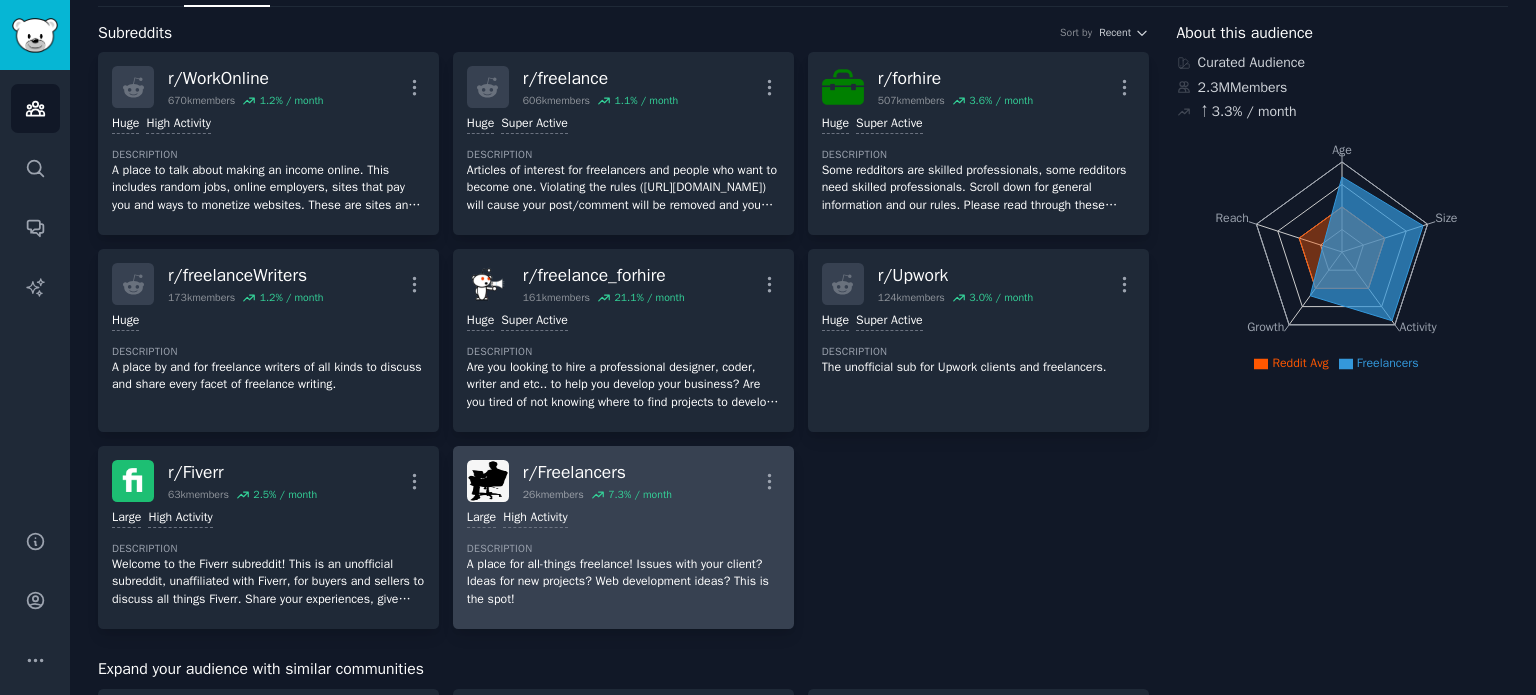 click on "r/ Freelancers" at bounding box center (597, 472) 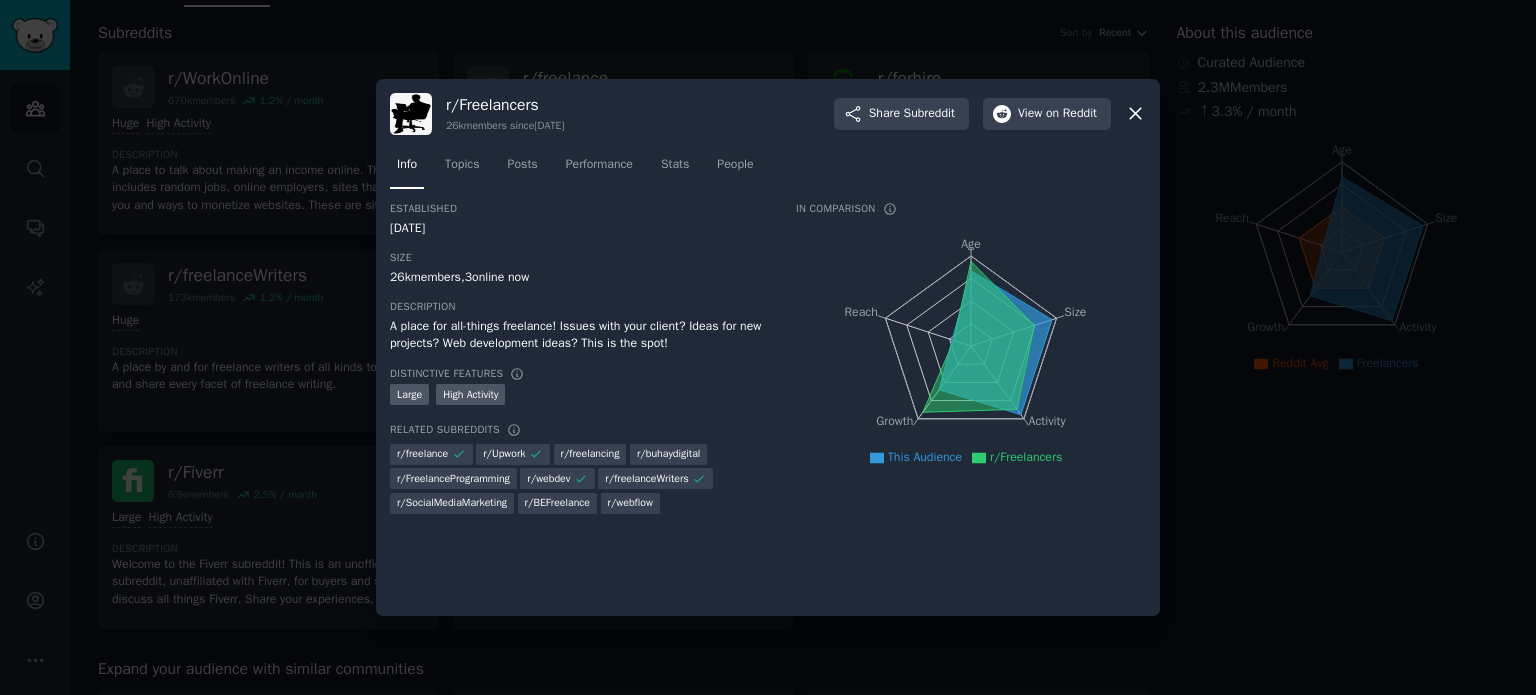 click at bounding box center (768, 347) 